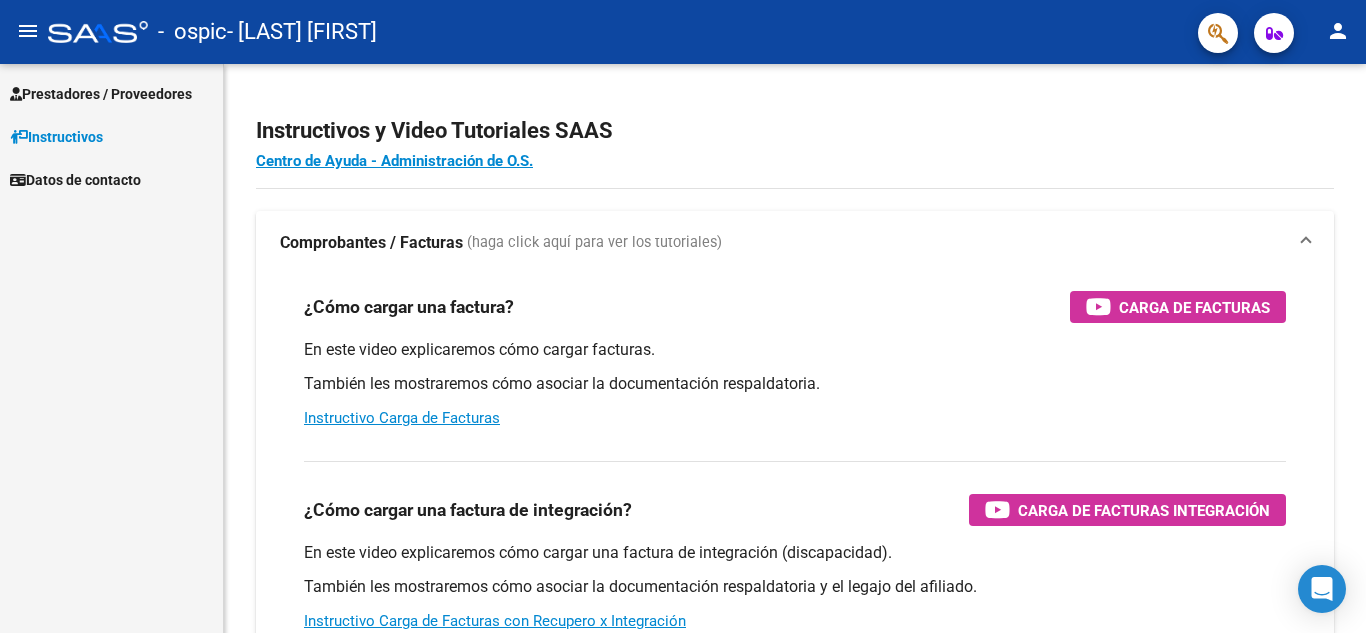 scroll, scrollTop: 0, scrollLeft: 0, axis: both 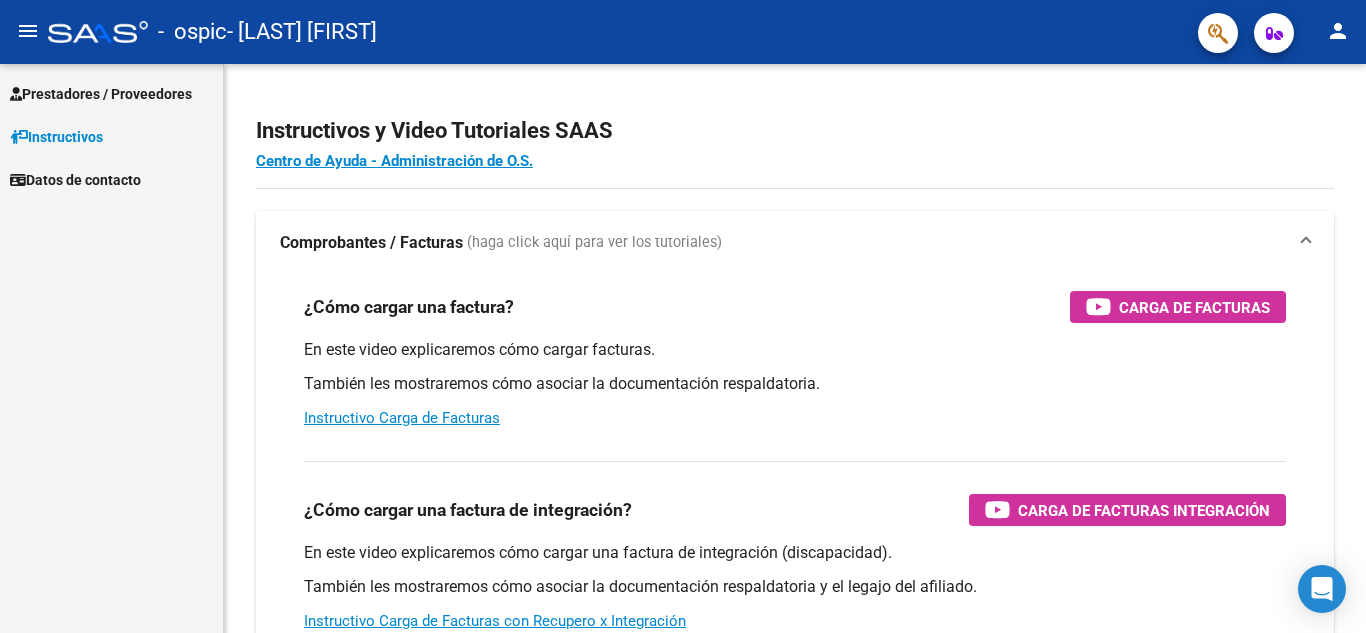 click on "Prestadores / Proveedores" at bounding box center [101, 94] 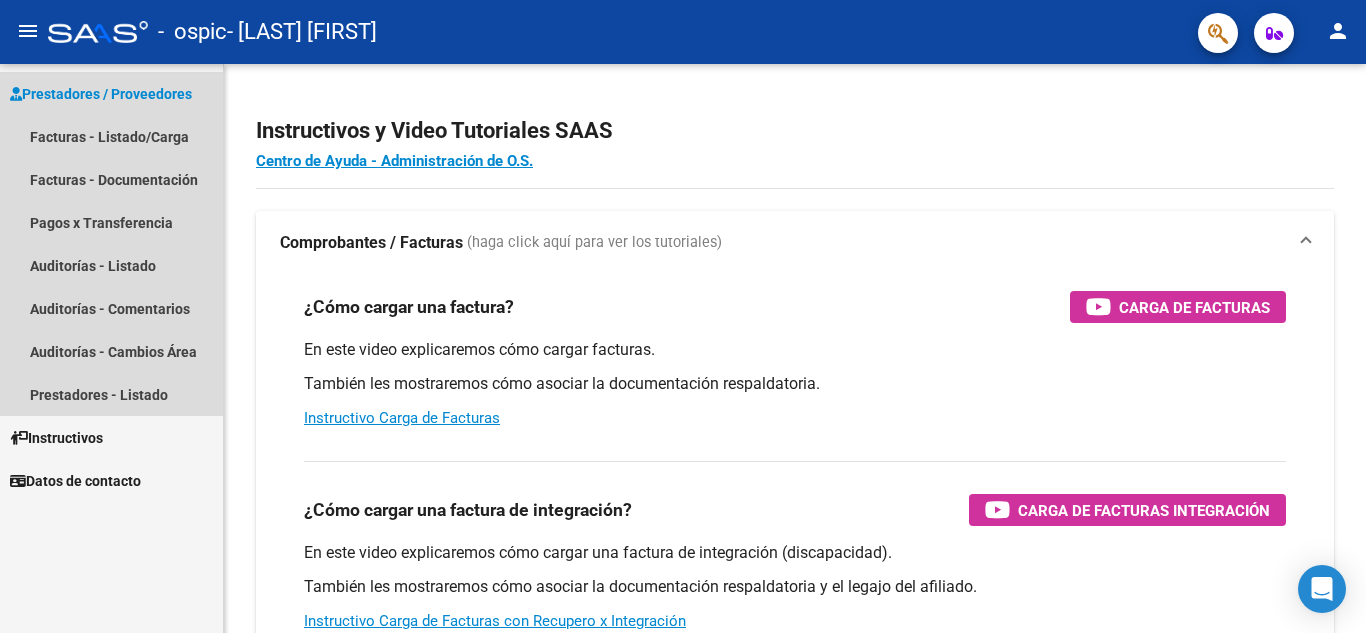 click on "Prestadores / Proveedores" at bounding box center (101, 94) 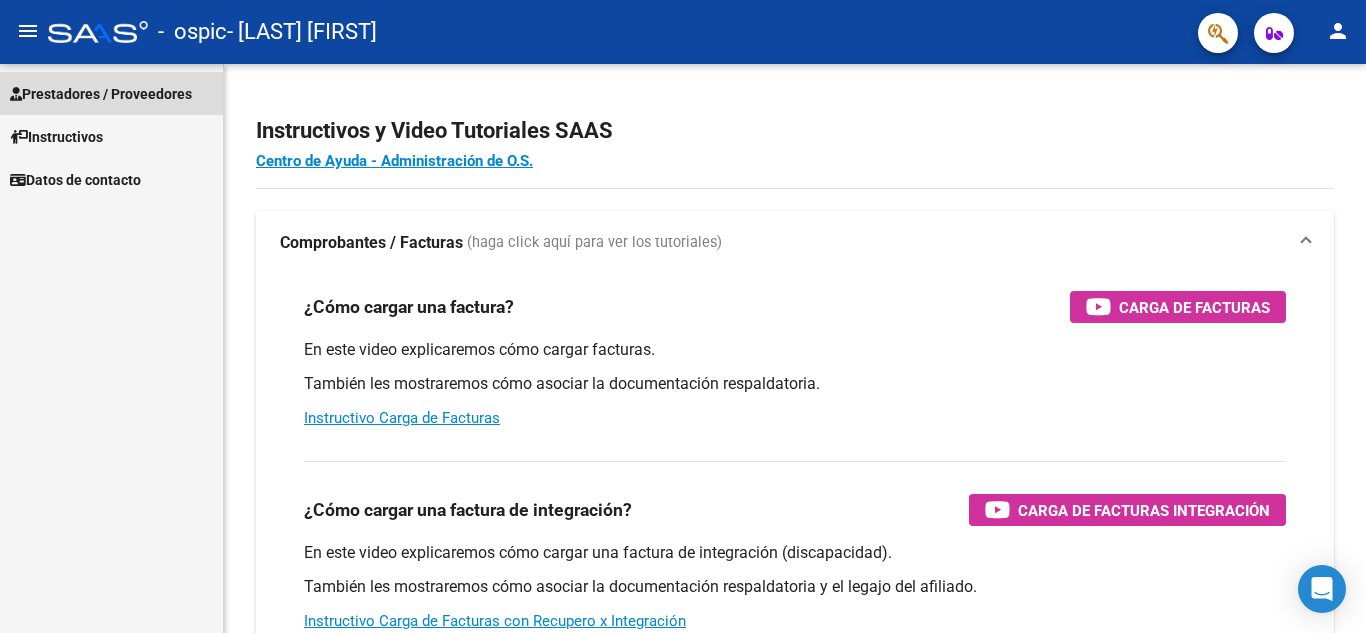 click on "Prestadores / Proveedores" at bounding box center (101, 94) 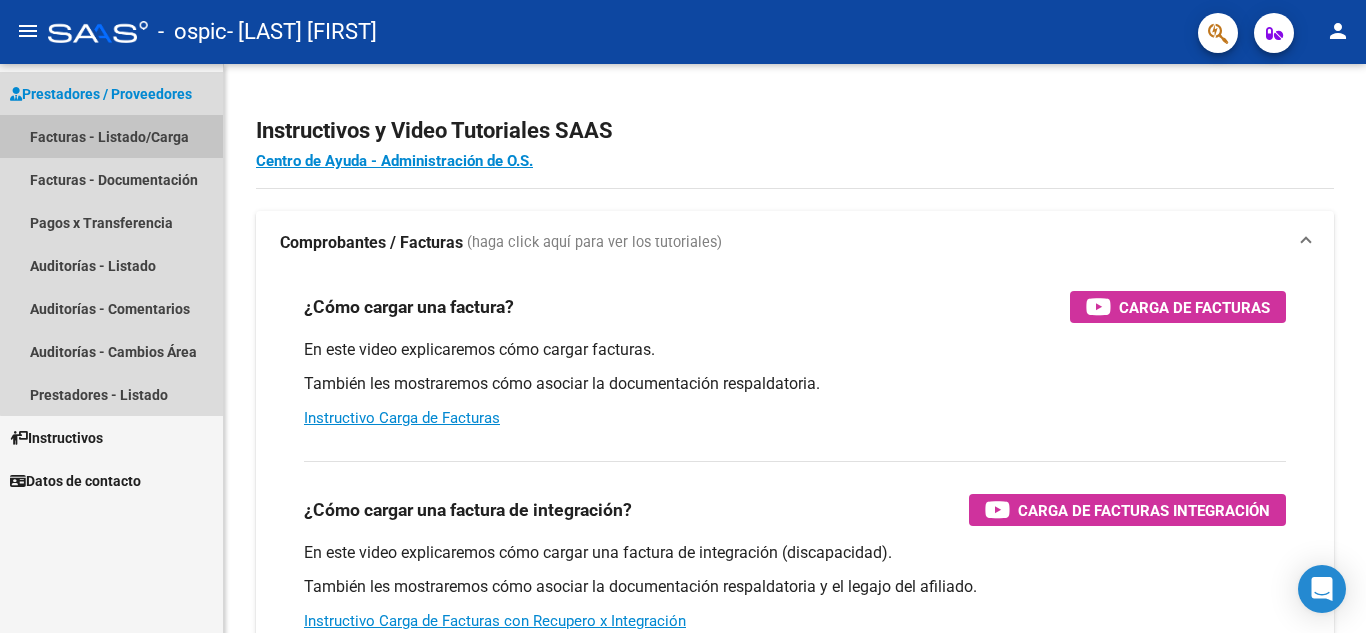 click on "Facturas - Listado/Carga" at bounding box center [111, 136] 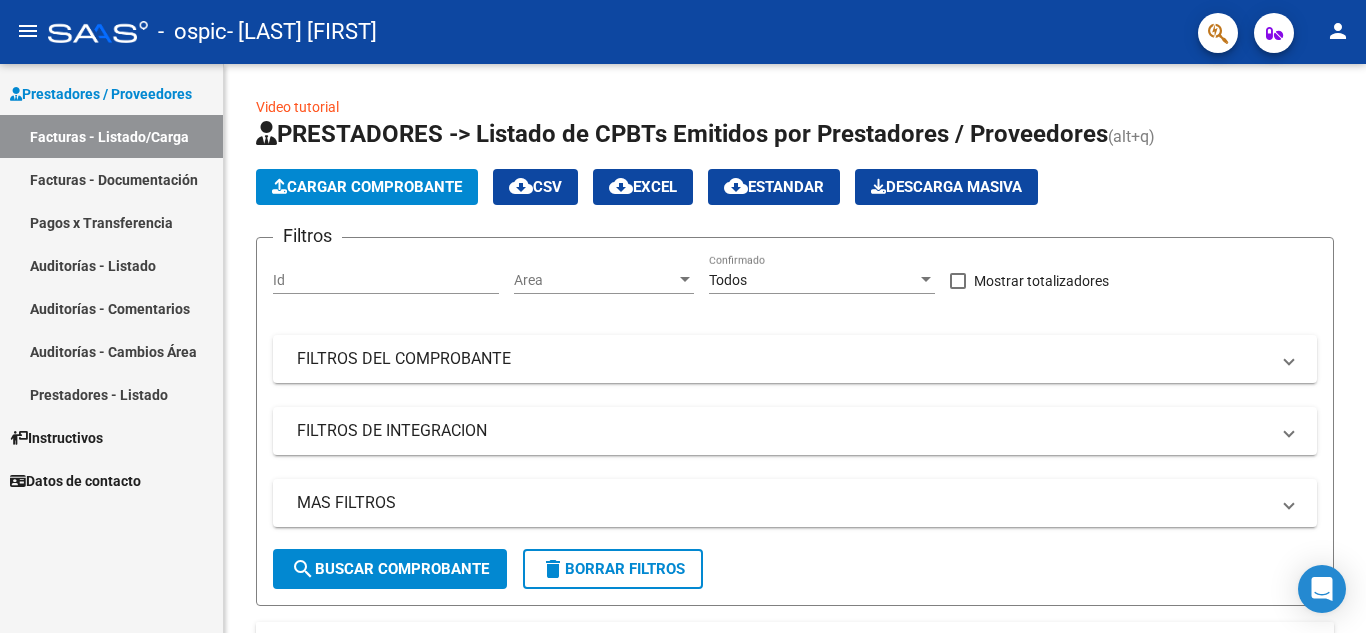 click on "Instructivos" at bounding box center (56, 438) 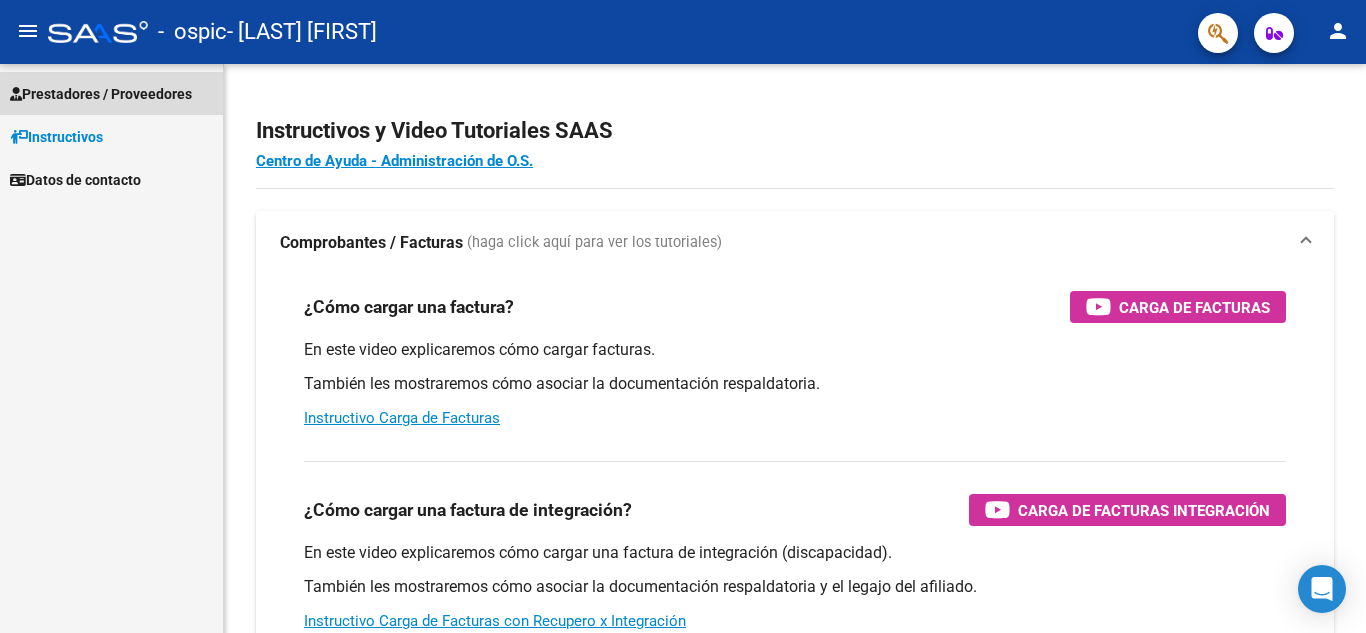 click on "Prestadores / Proveedores" at bounding box center [101, 94] 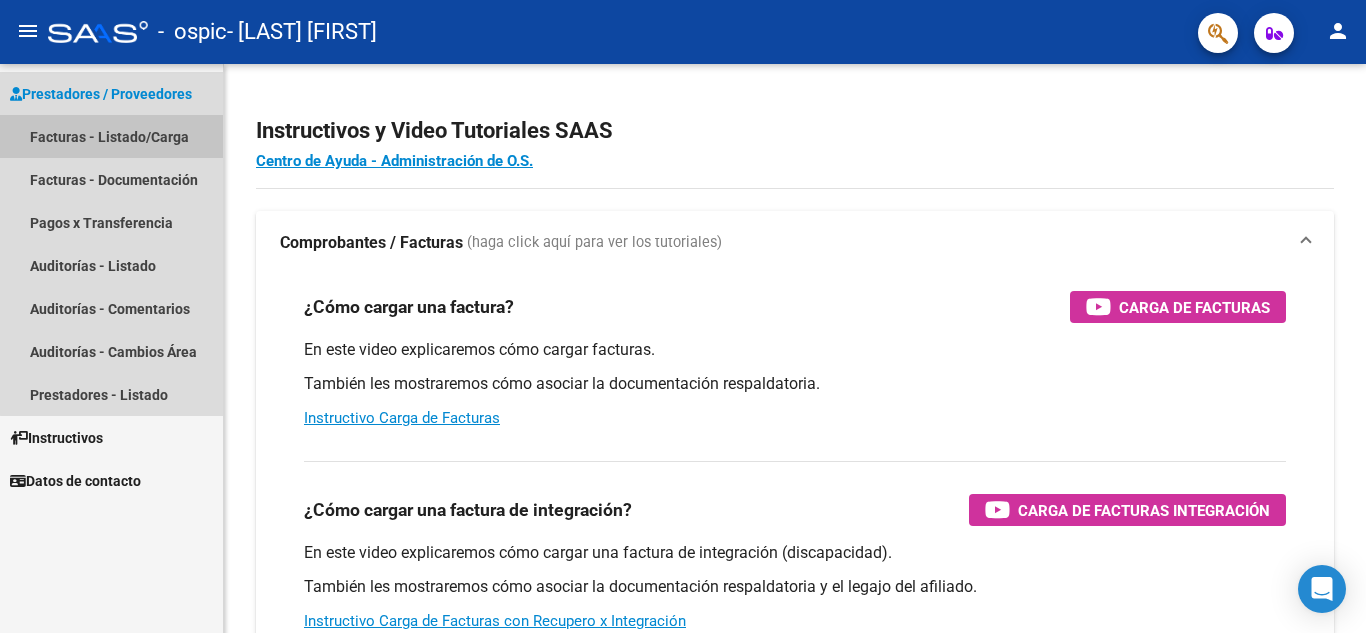 click on "Facturas - Listado/Carga" at bounding box center (111, 136) 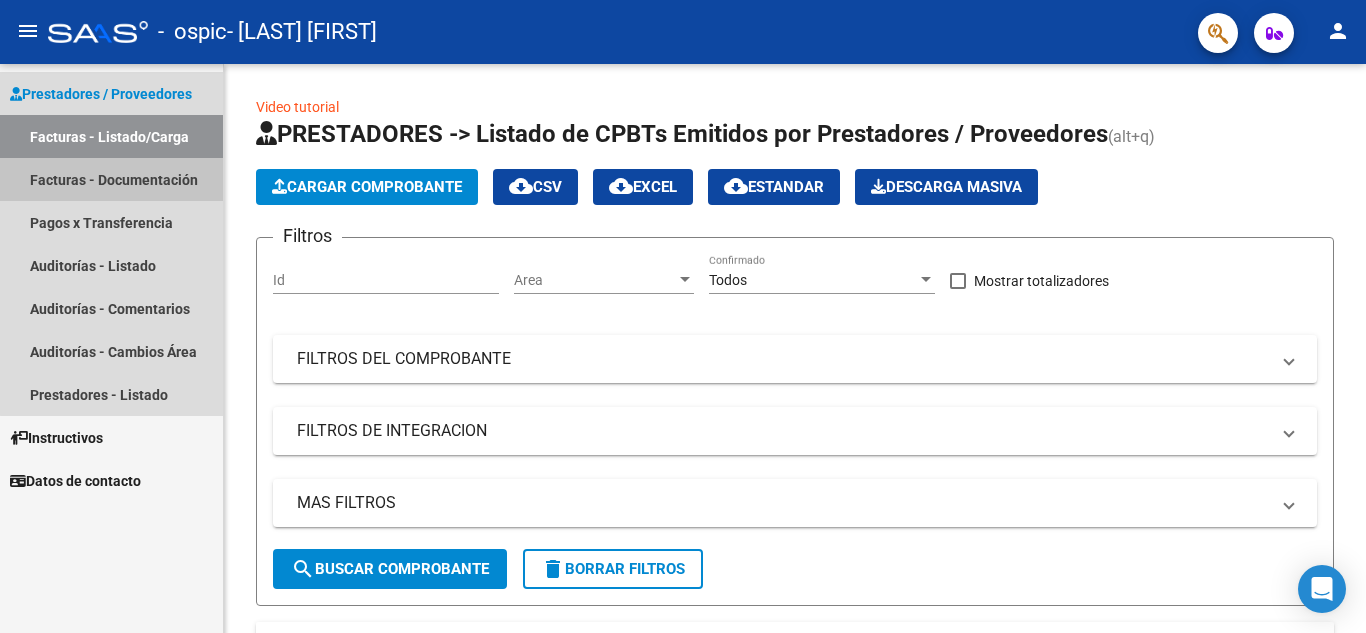 click on "Facturas - Documentación" at bounding box center (111, 179) 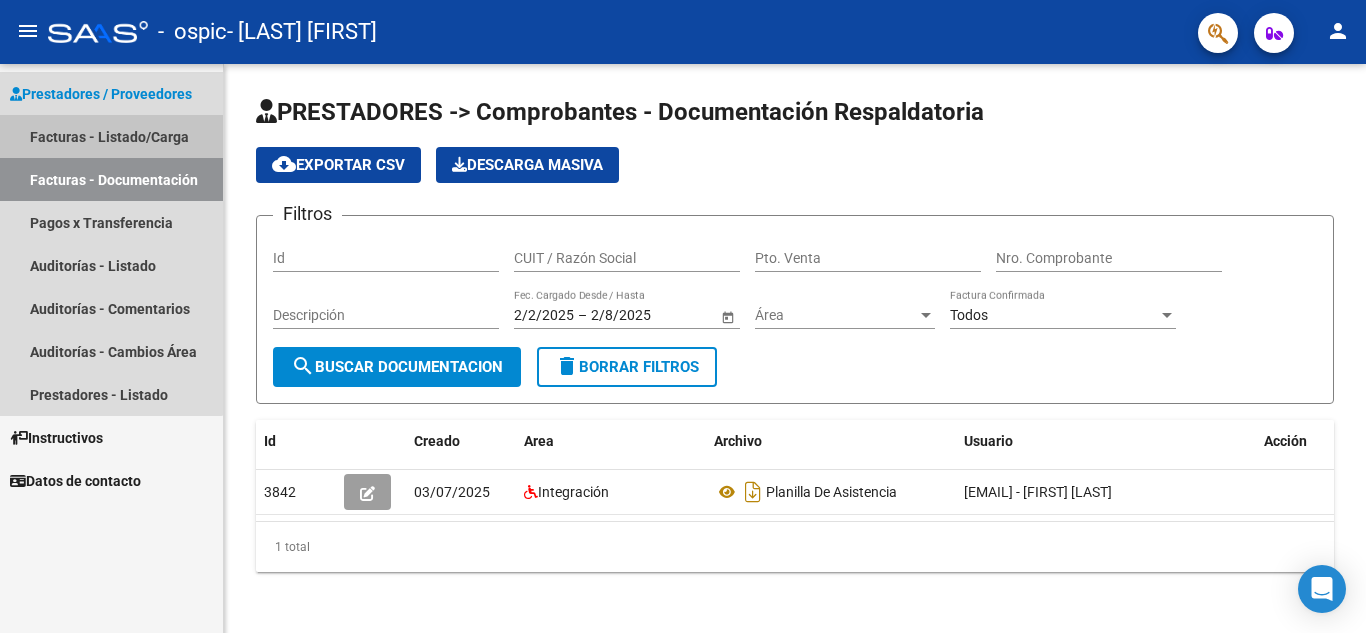 click on "Facturas - Listado/Carga" at bounding box center (111, 136) 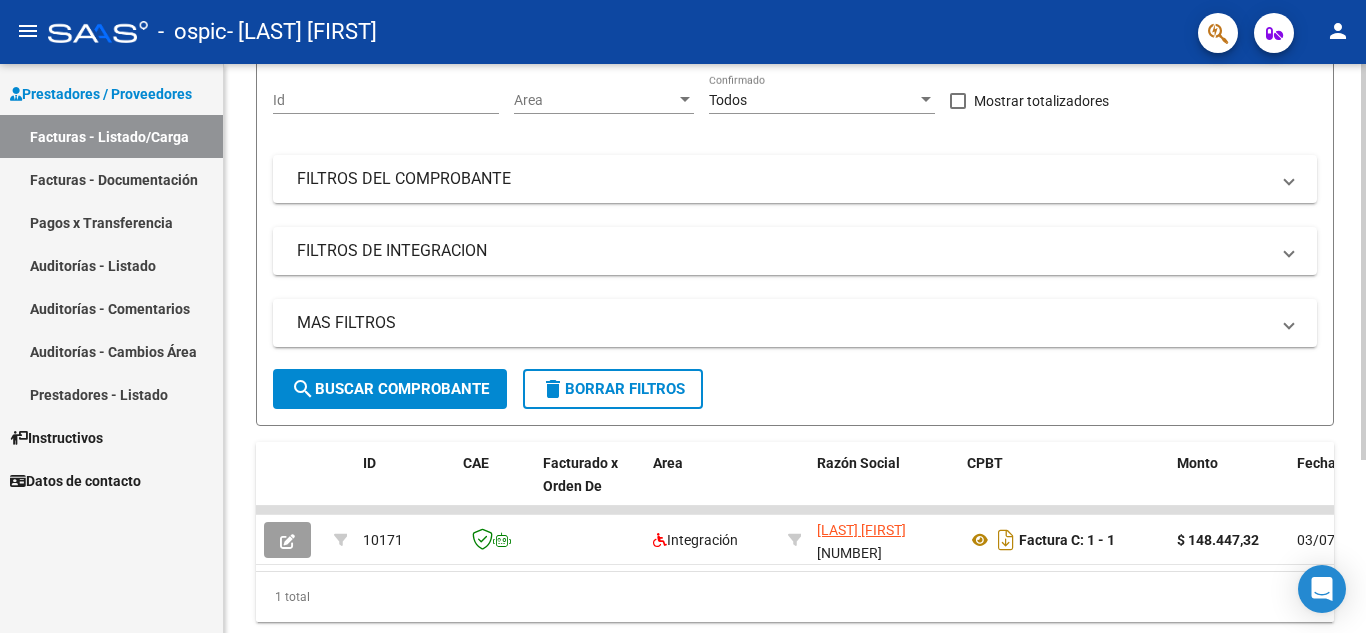 scroll, scrollTop: 249, scrollLeft: 0, axis: vertical 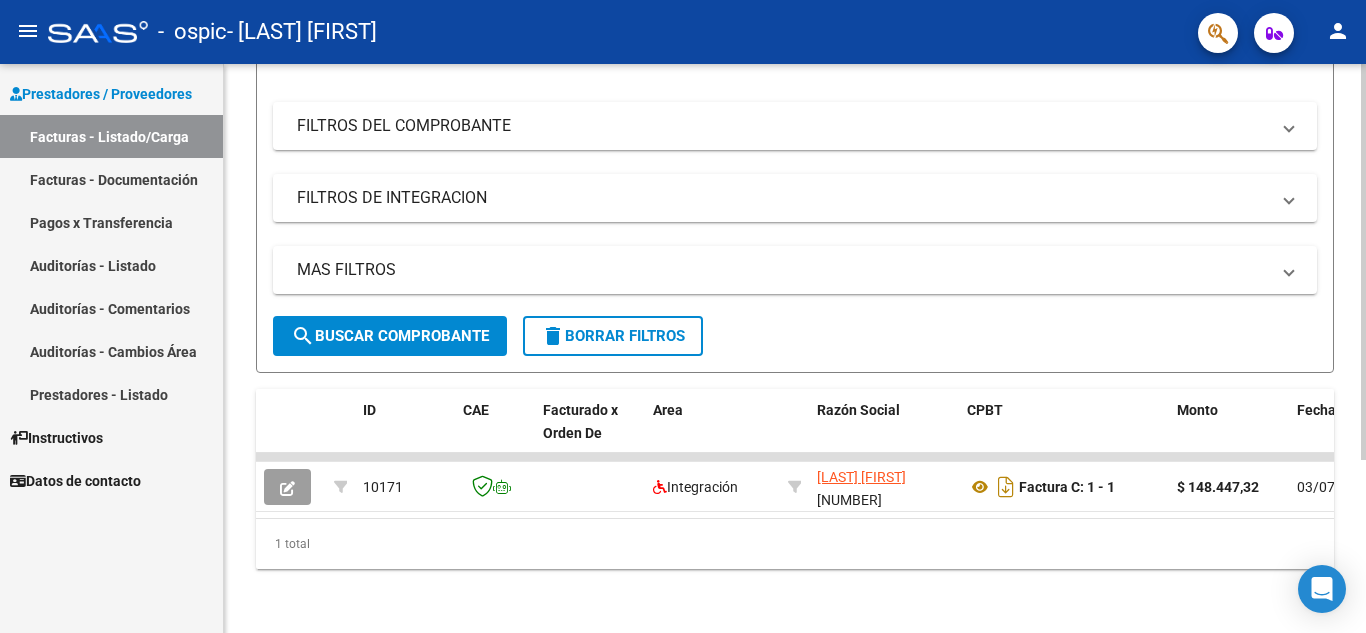 click 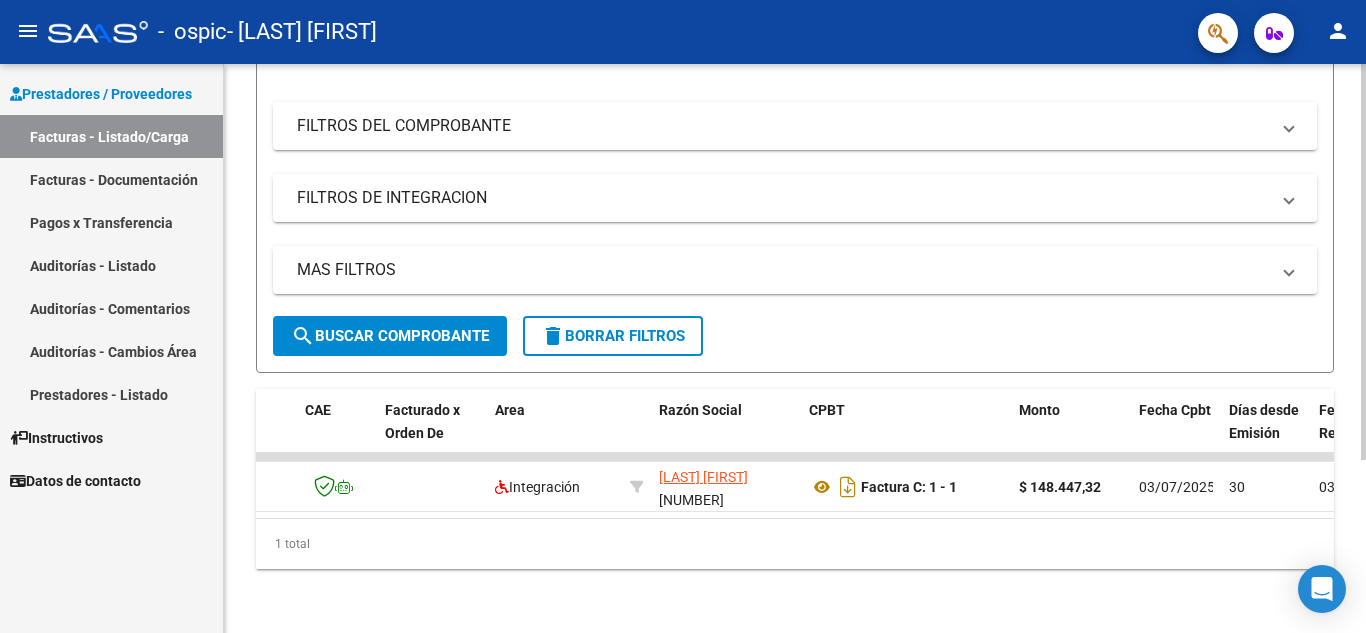 scroll, scrollTop: 0, scrollLeft: 0, axis: both 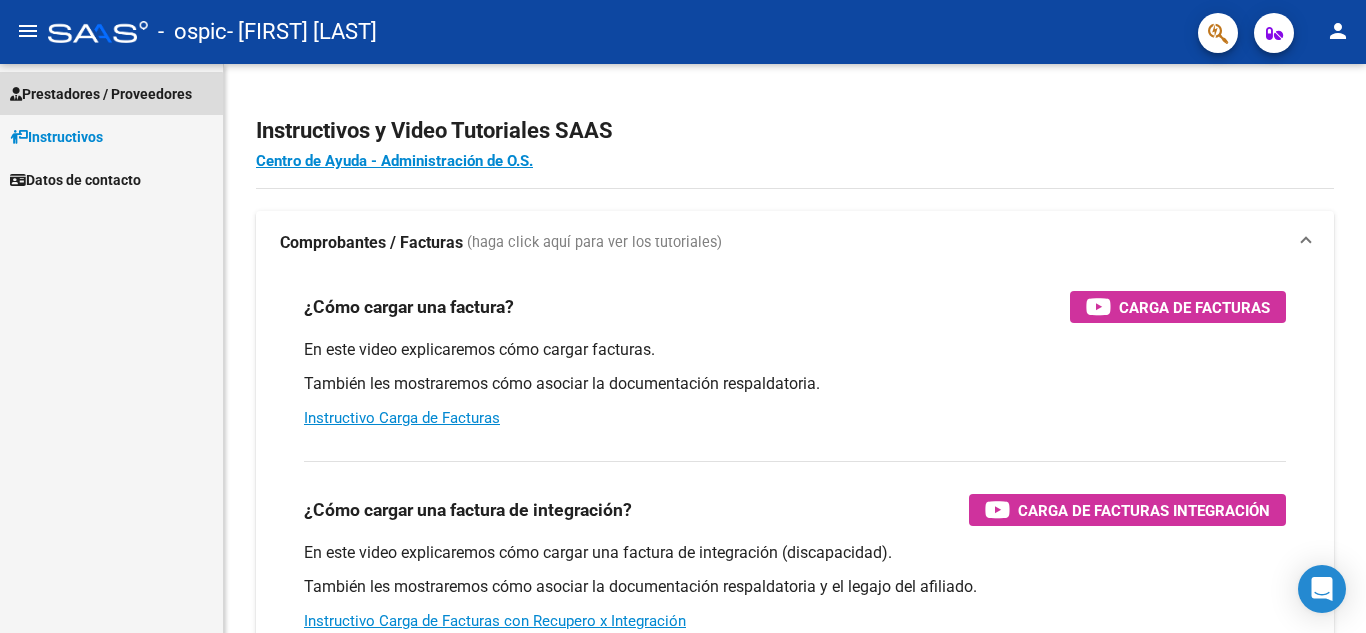 click on "Prestadores / Proveedores" at bounding box center (111, 93) 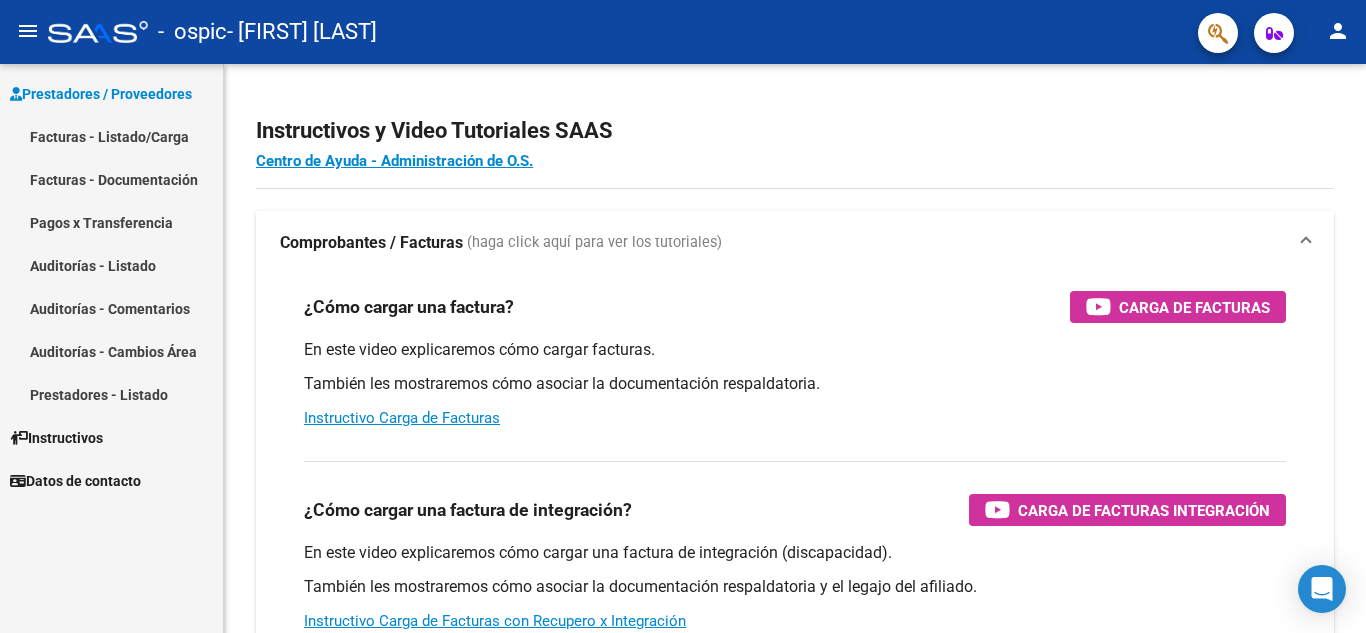 click on "Facturas - Listado/Carga" at bounding box center (111, 136) 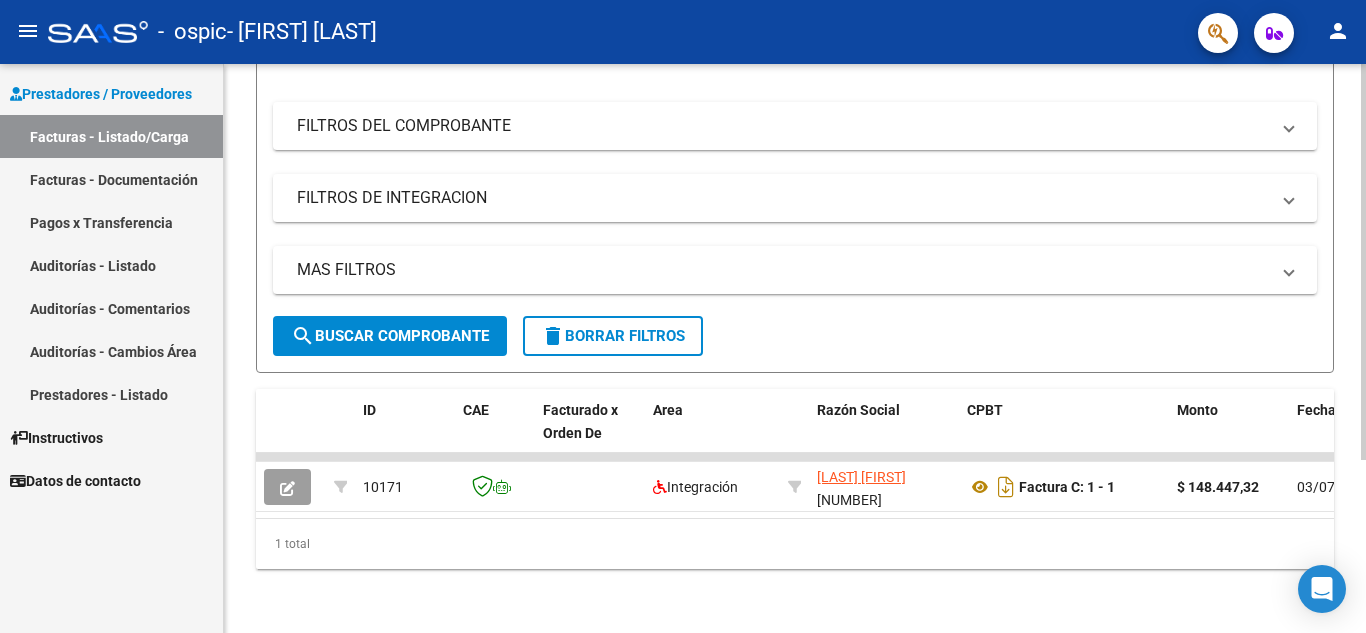 scroll, scrollTop: 249, scrollLeft: 0, axis: vertical 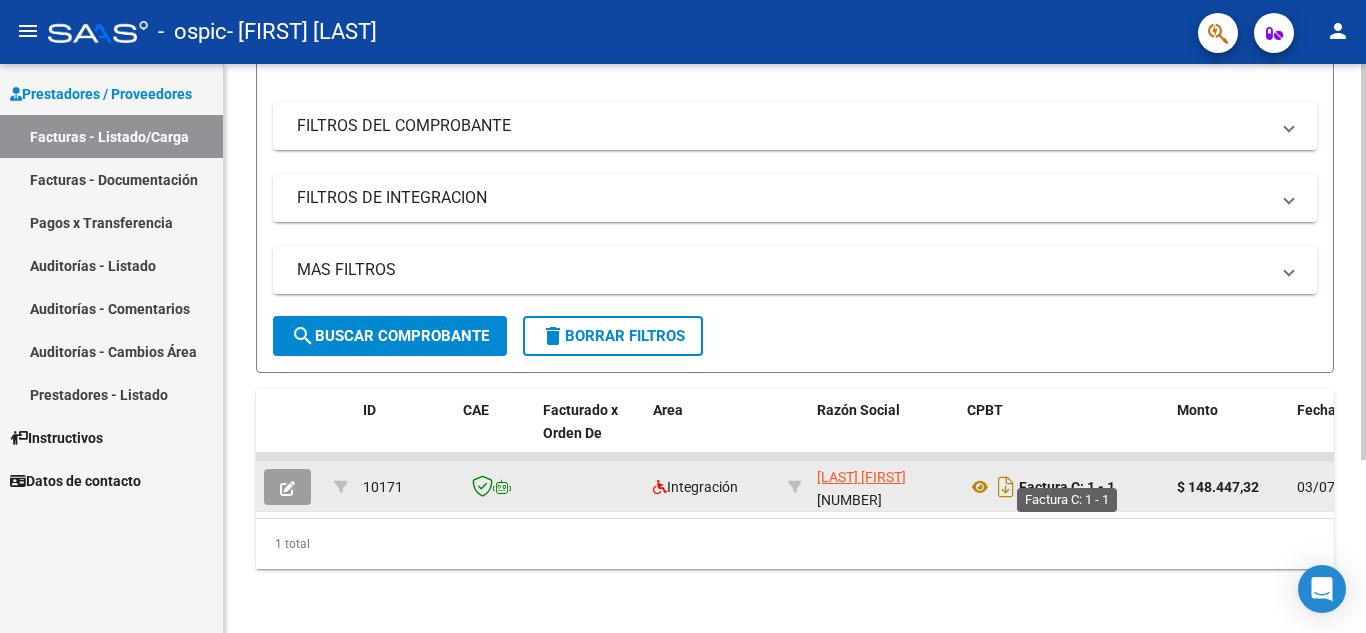 click on "Factura C: 1 - 1" 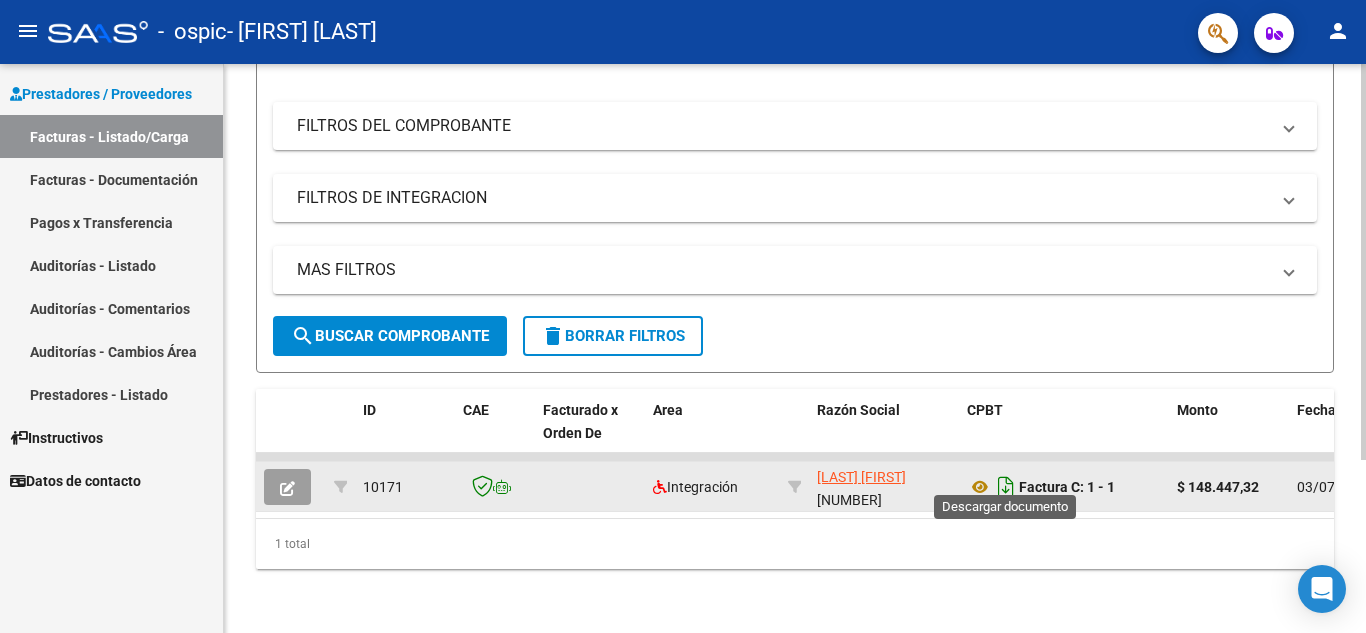 click 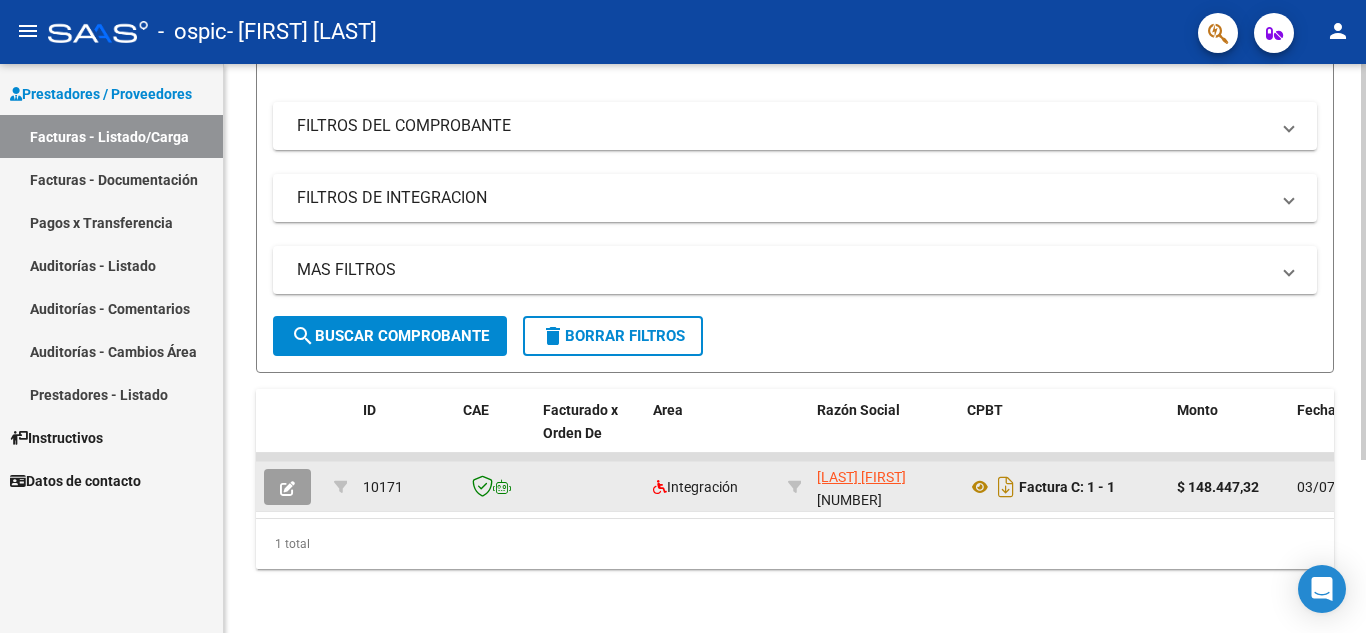 scroll, scrollTop: 0, scrollLeft: 0, axis: both 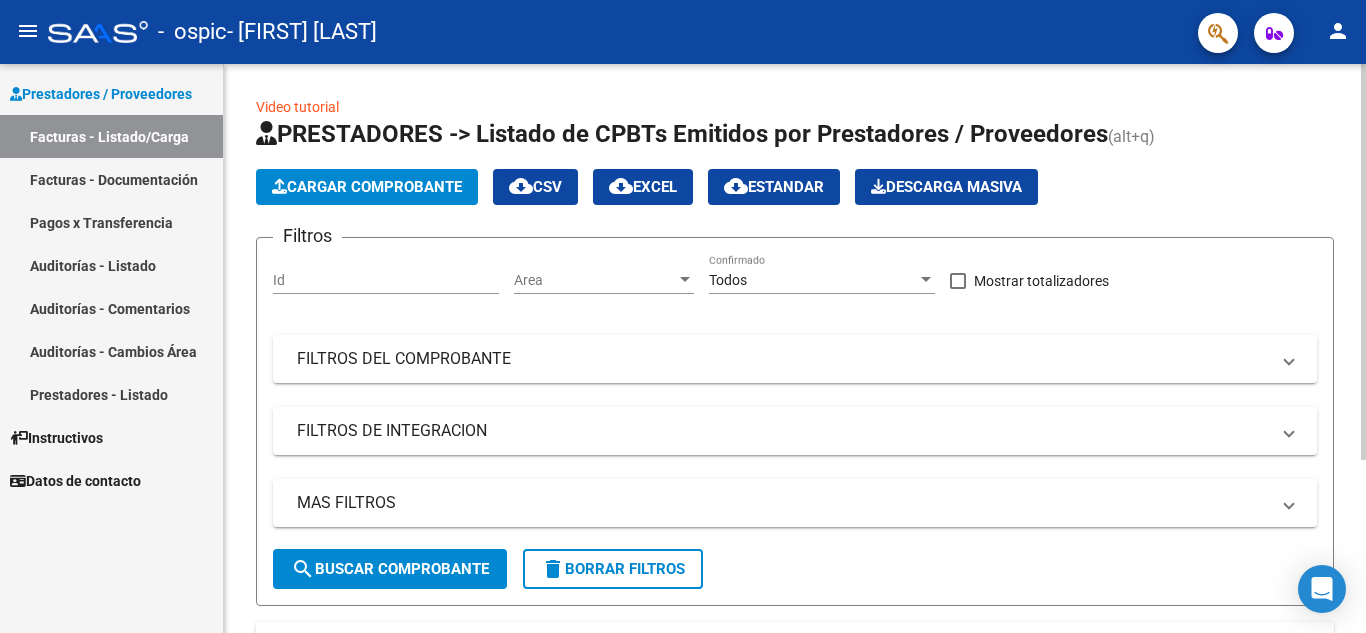 click 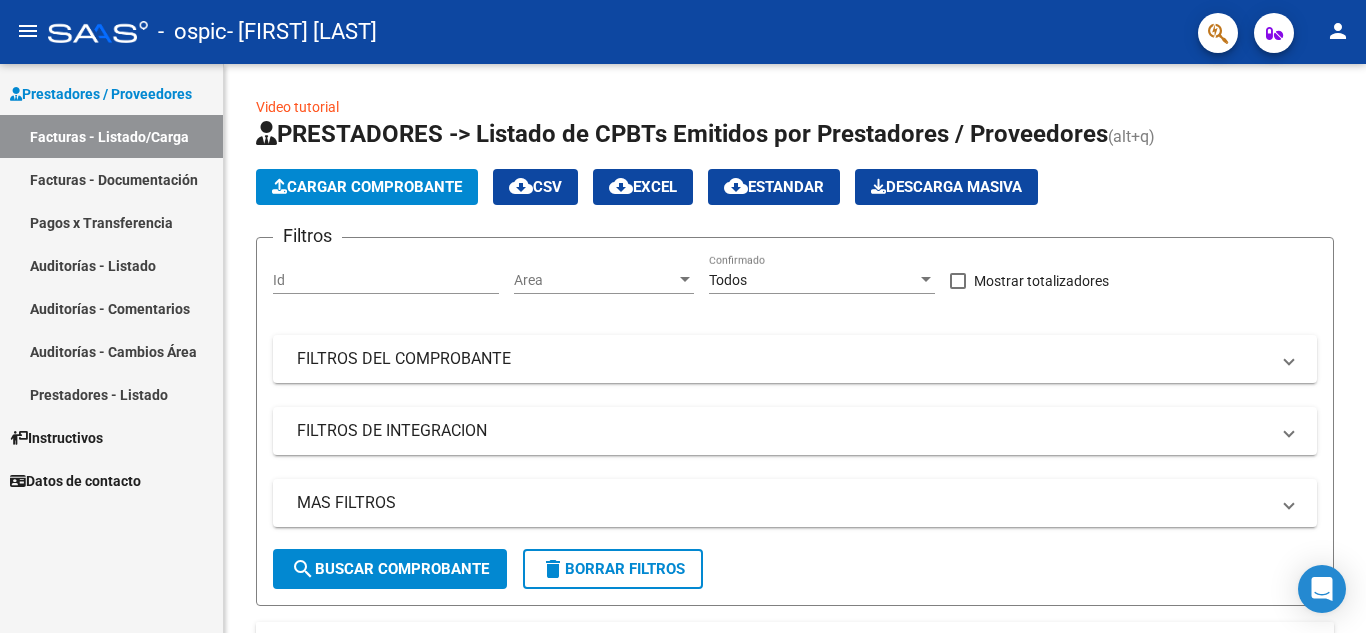 click on "Facturas - Documentación" at bounding box center [111, 179] 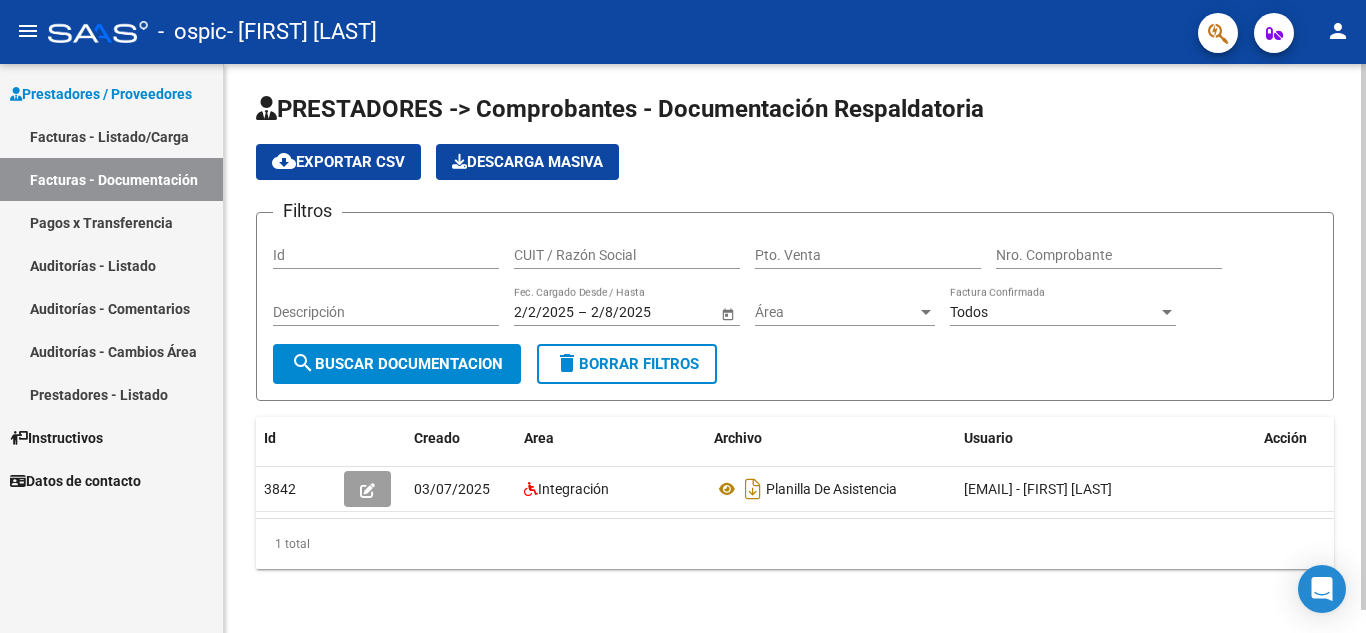 scroll, scrollTop: 0, scrollLeft: 0, axis: both 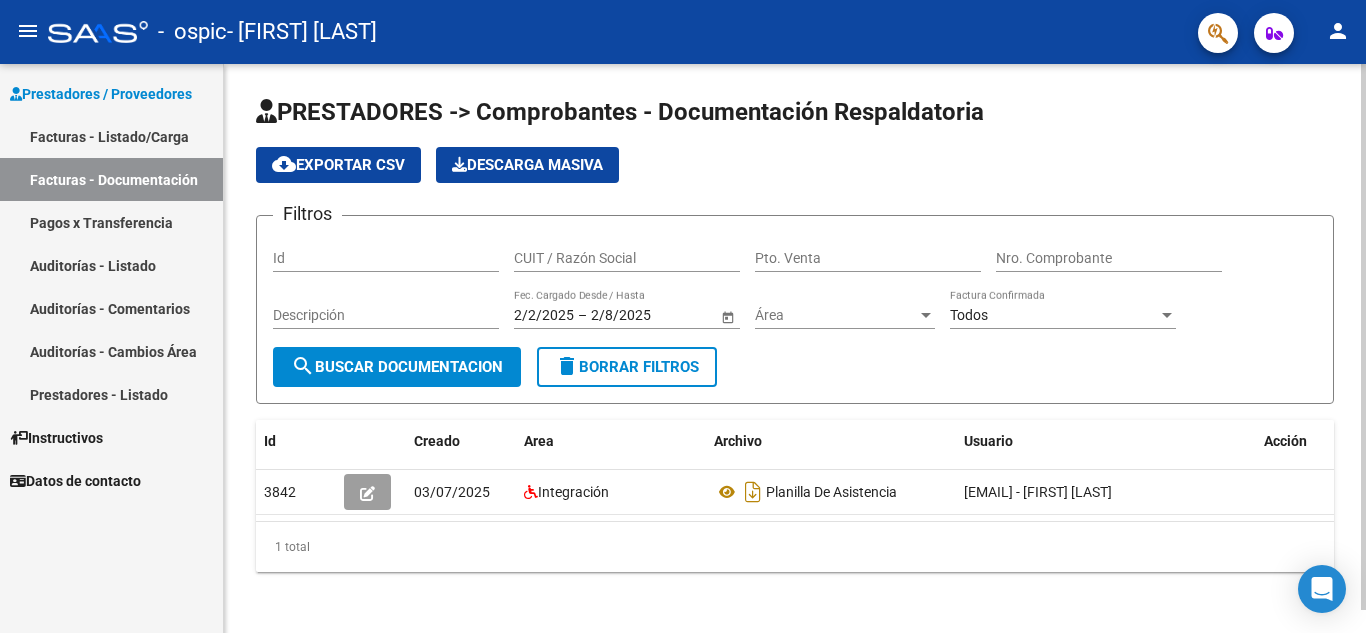 click 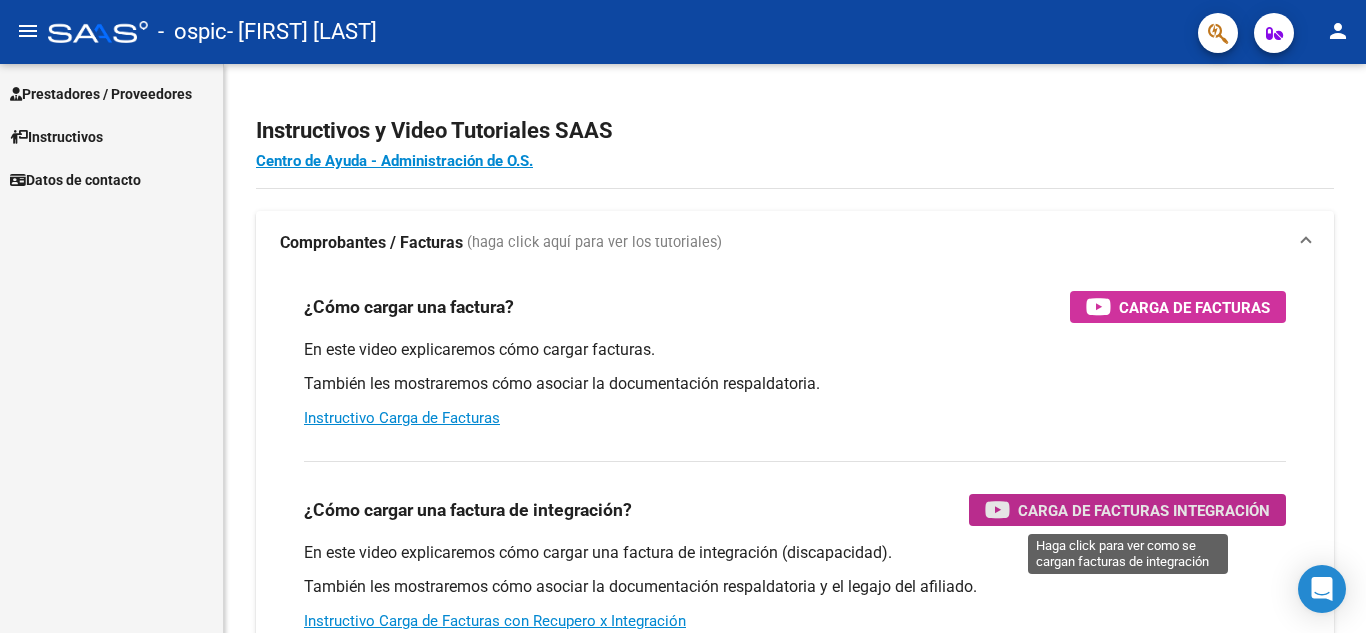 click on "Carga de Facturas Integración" at bounding box center [1144, 510] 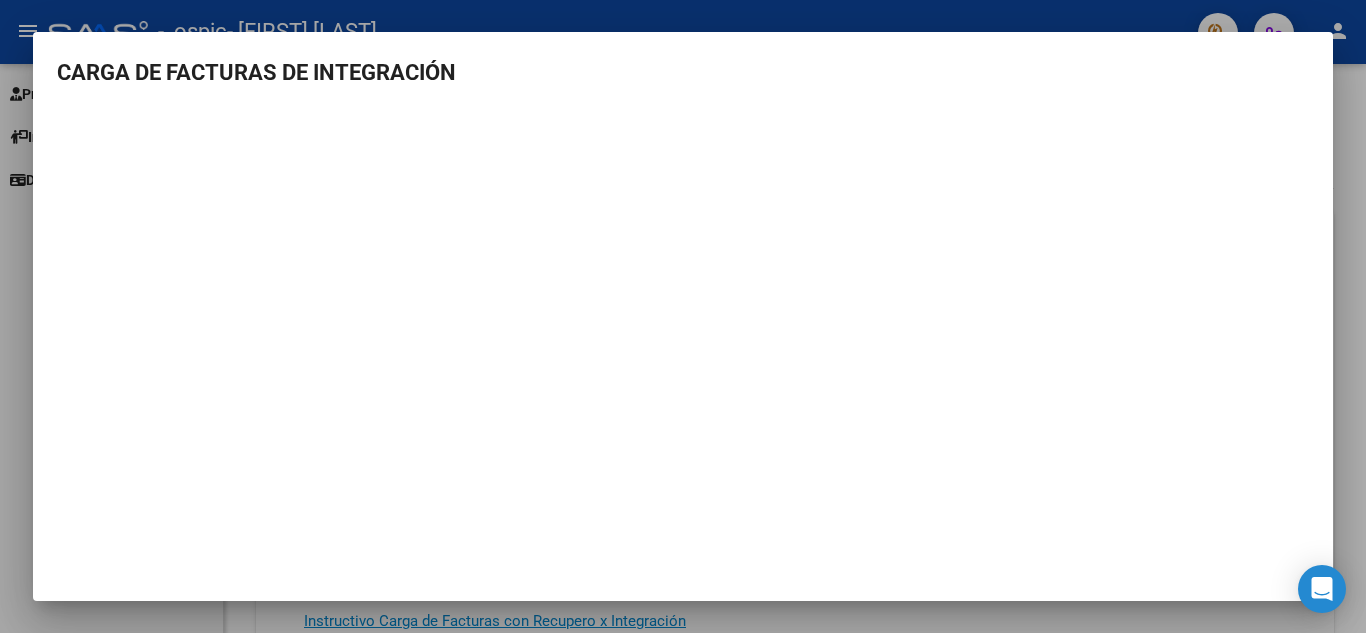 click at bounding box center (683, 316) 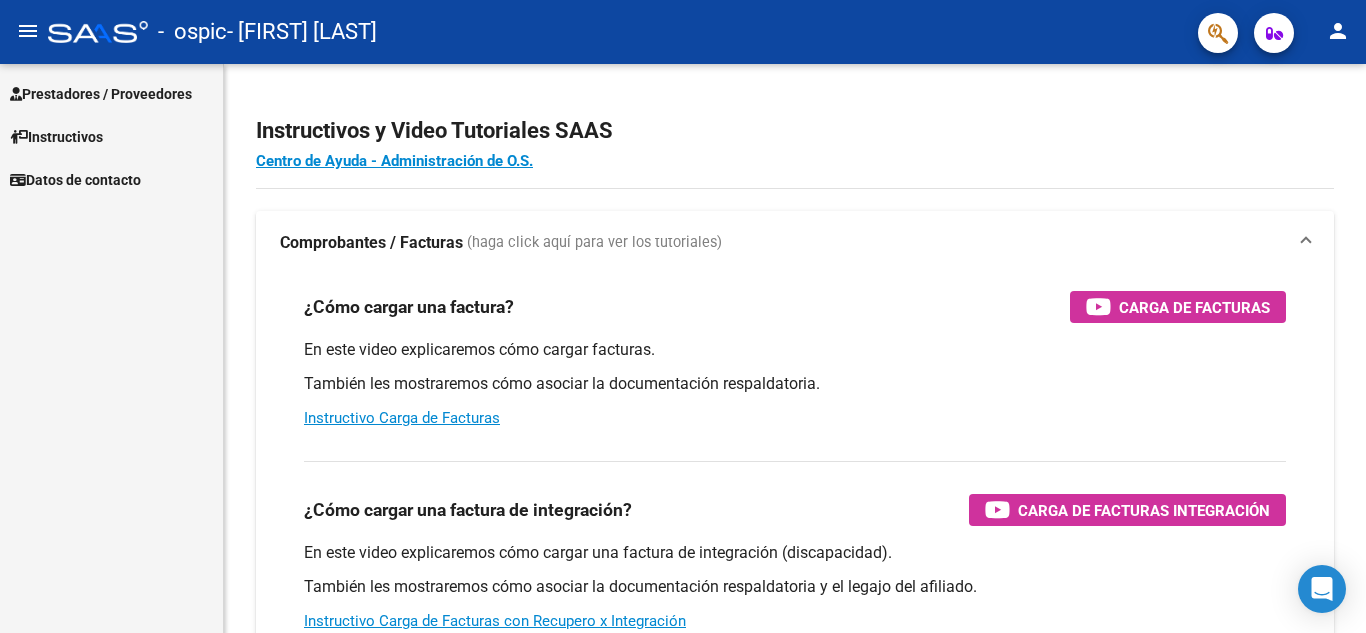 click on "Prestadores / Proveedores" at bounding box center (101, 94) 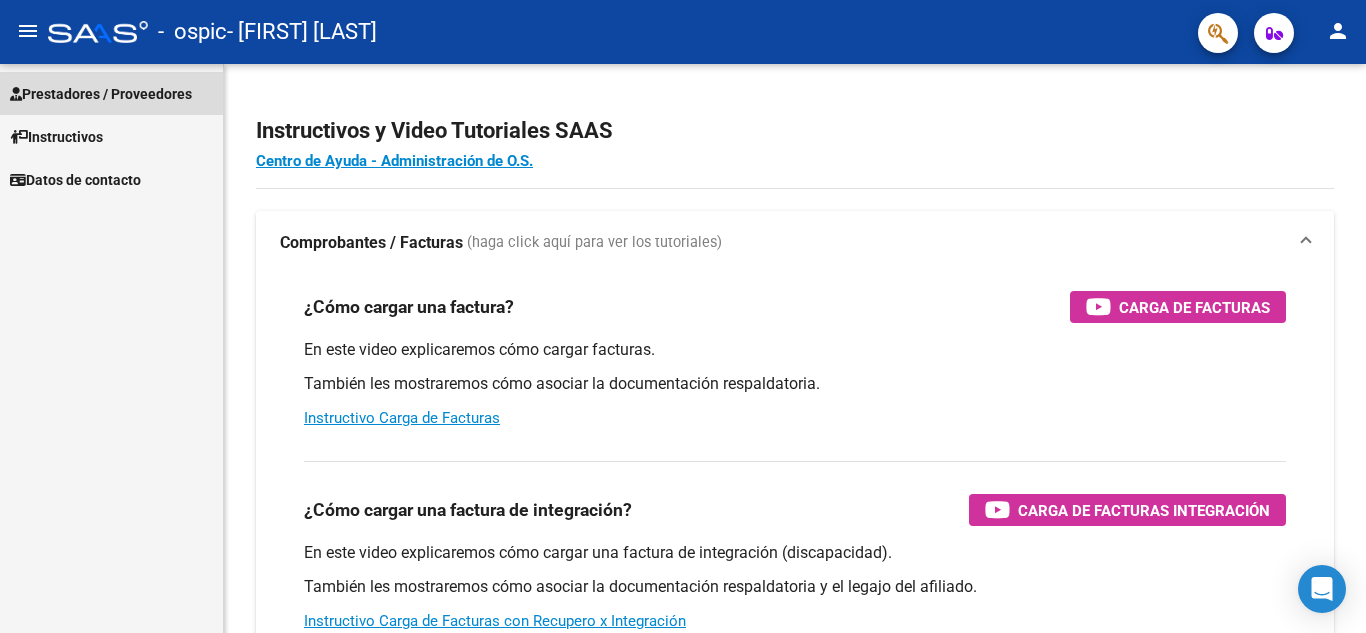 click on "Prestadores / Proveedores" at bounding box center (101, 94) 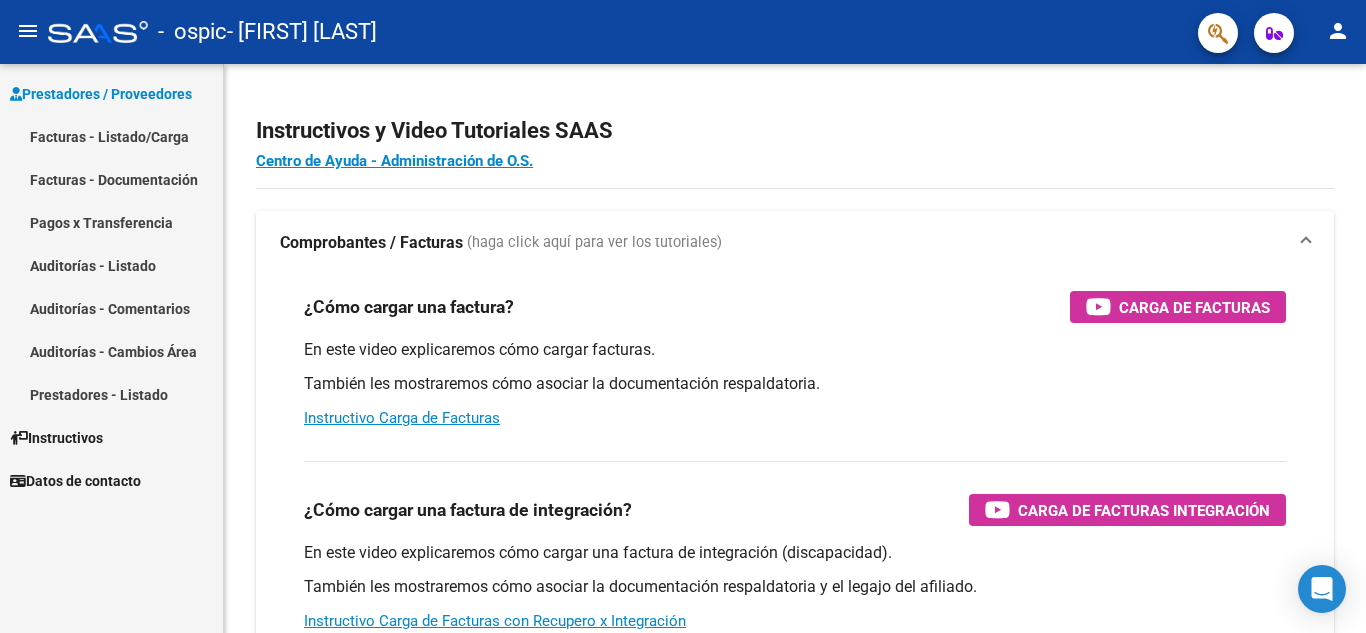 click on "Facturas - Listado/Carga" at bounding box center (111, 136) 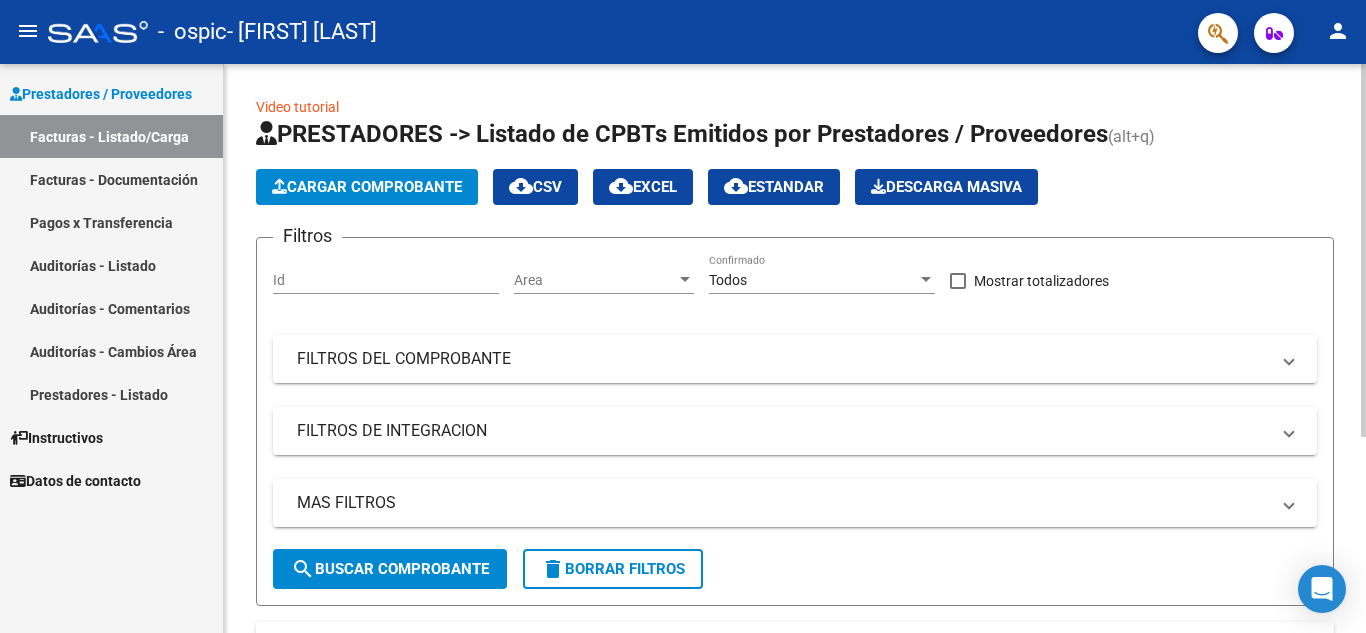 scroll, scrollTop: 299, scrollLeft: 0, axis: vertical 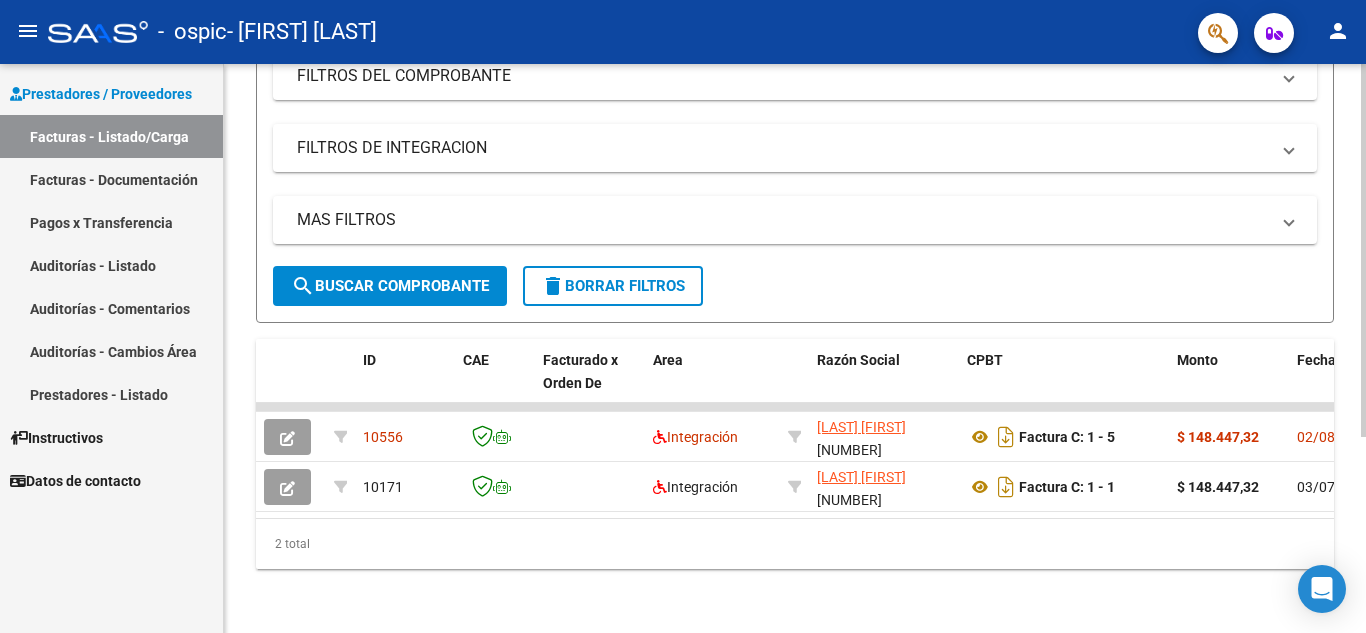 click 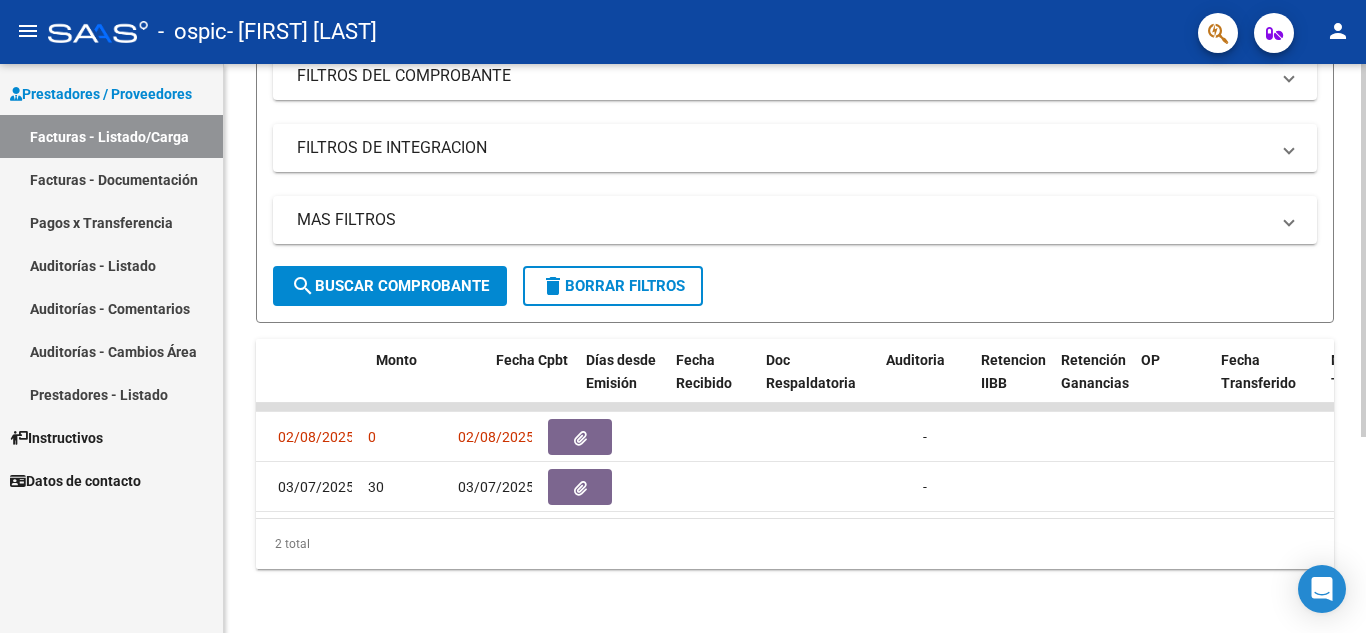 scroll, scrollTop: 0, scrollLeft: 1064, axis: horizontal 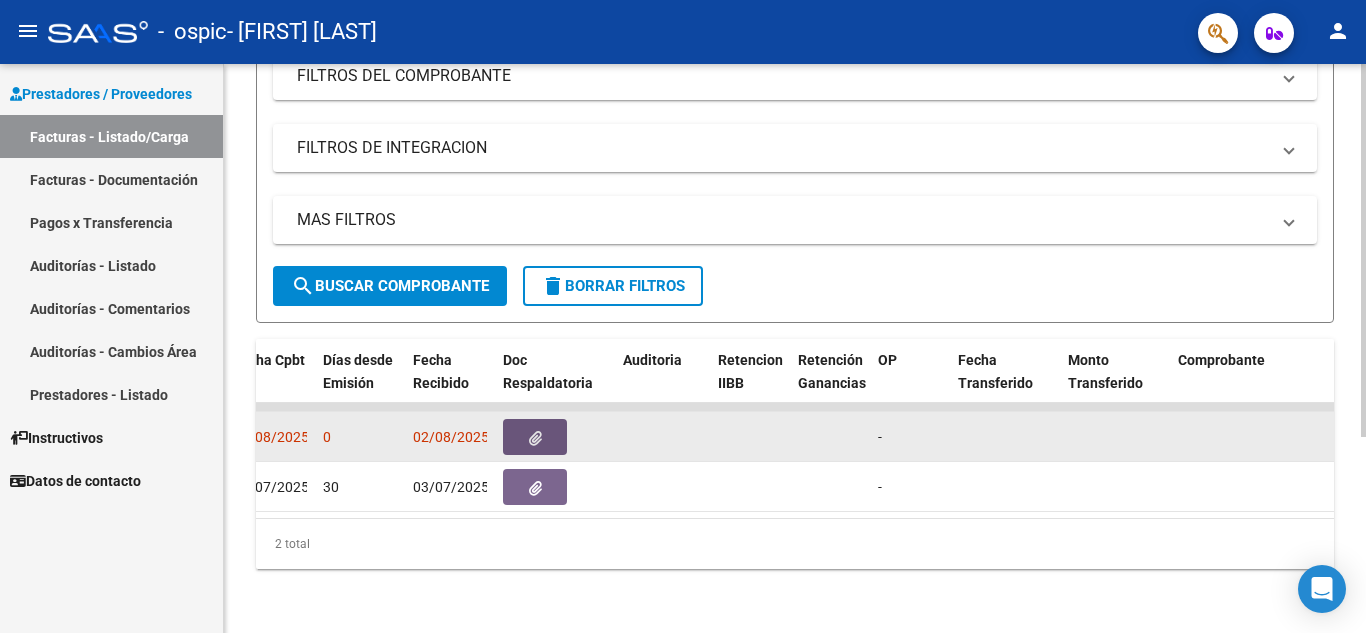 click 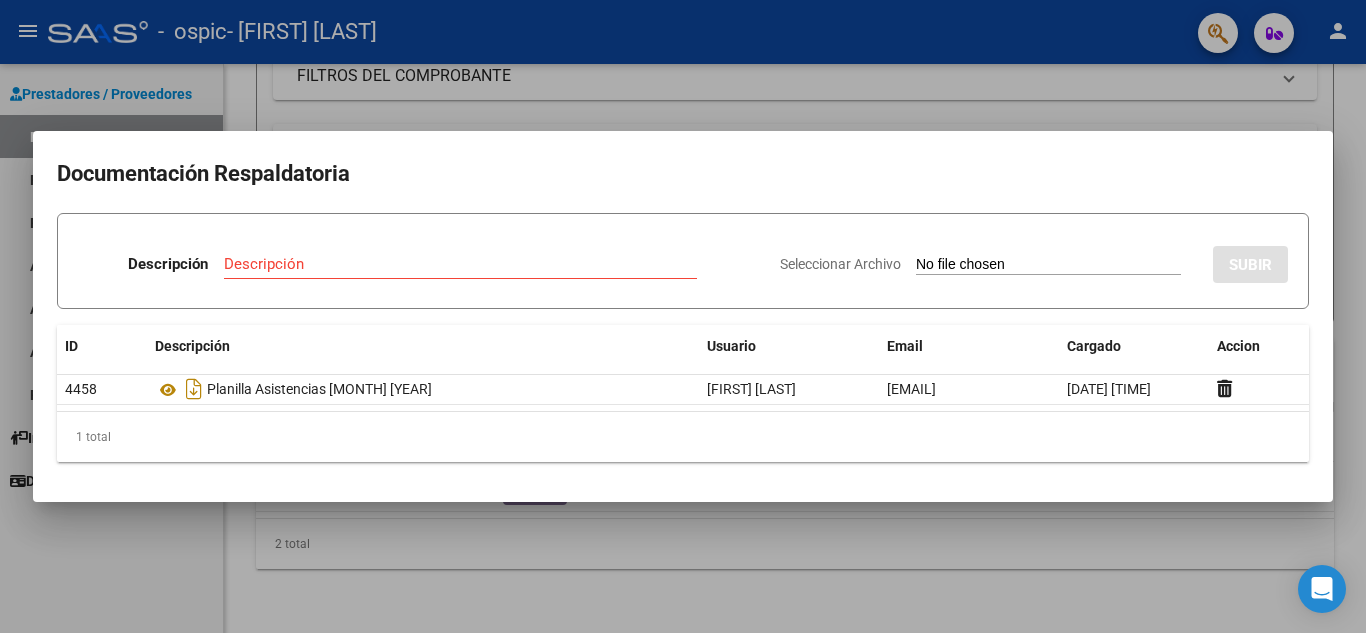 click at bounding box center (683, 316) 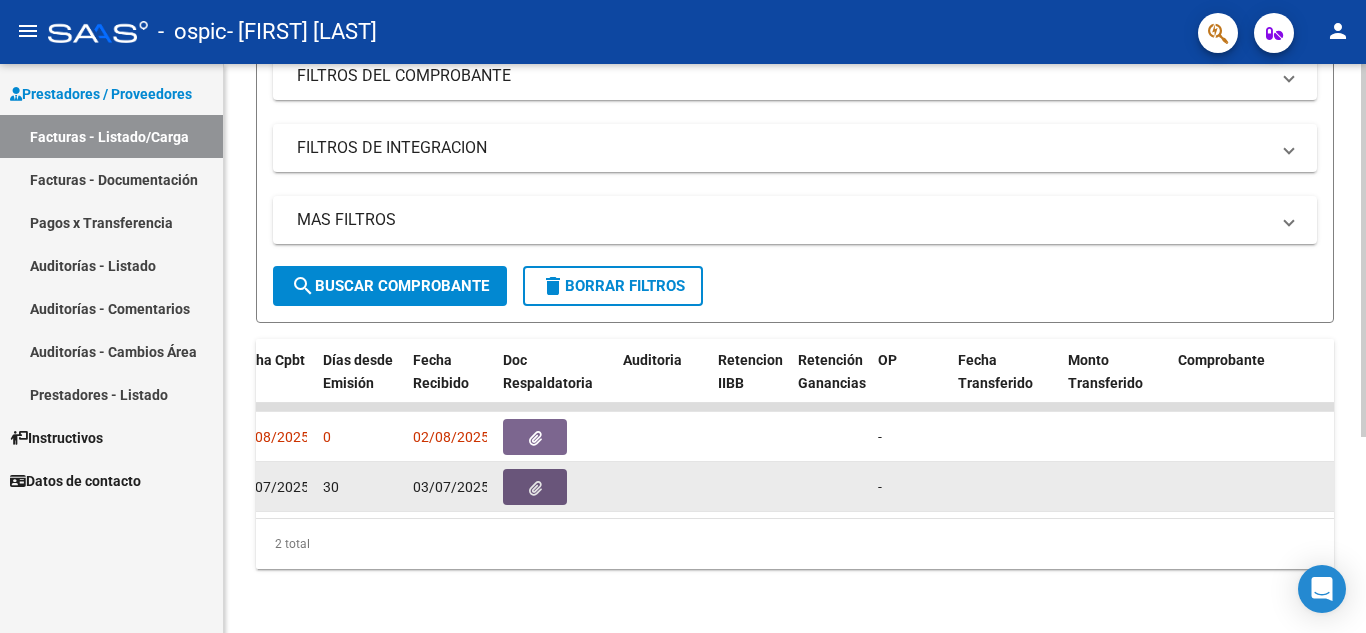 click 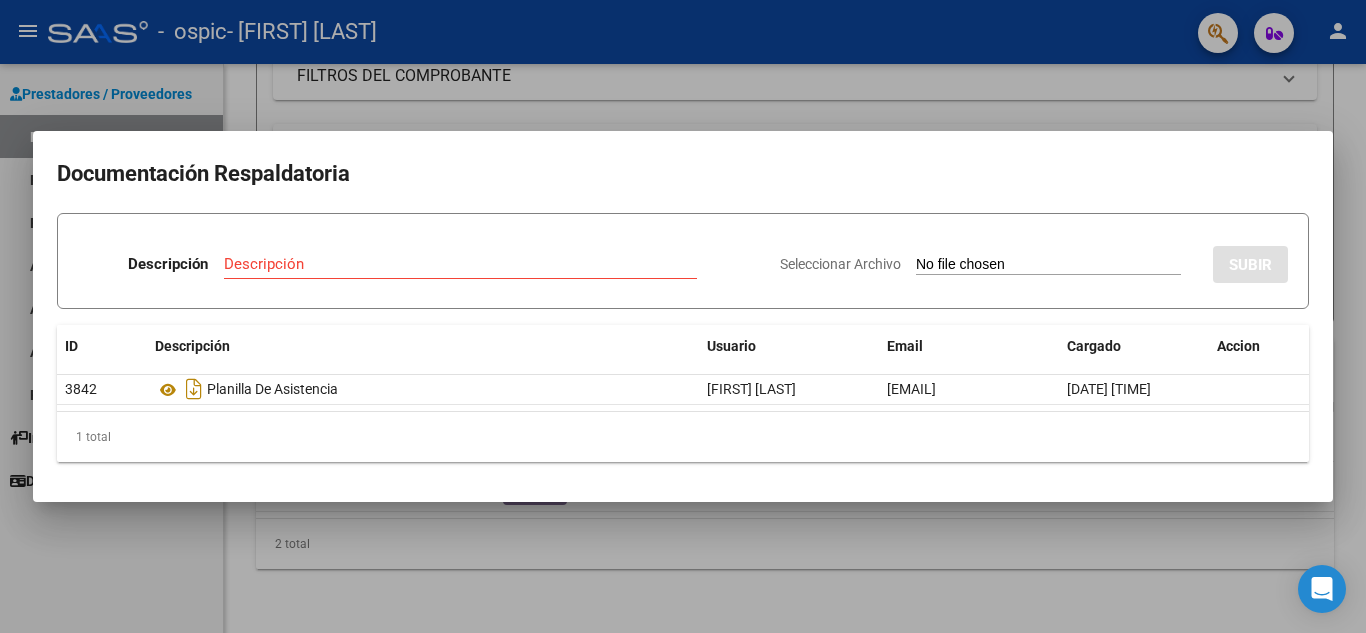 click at bounding box center [683, 316] 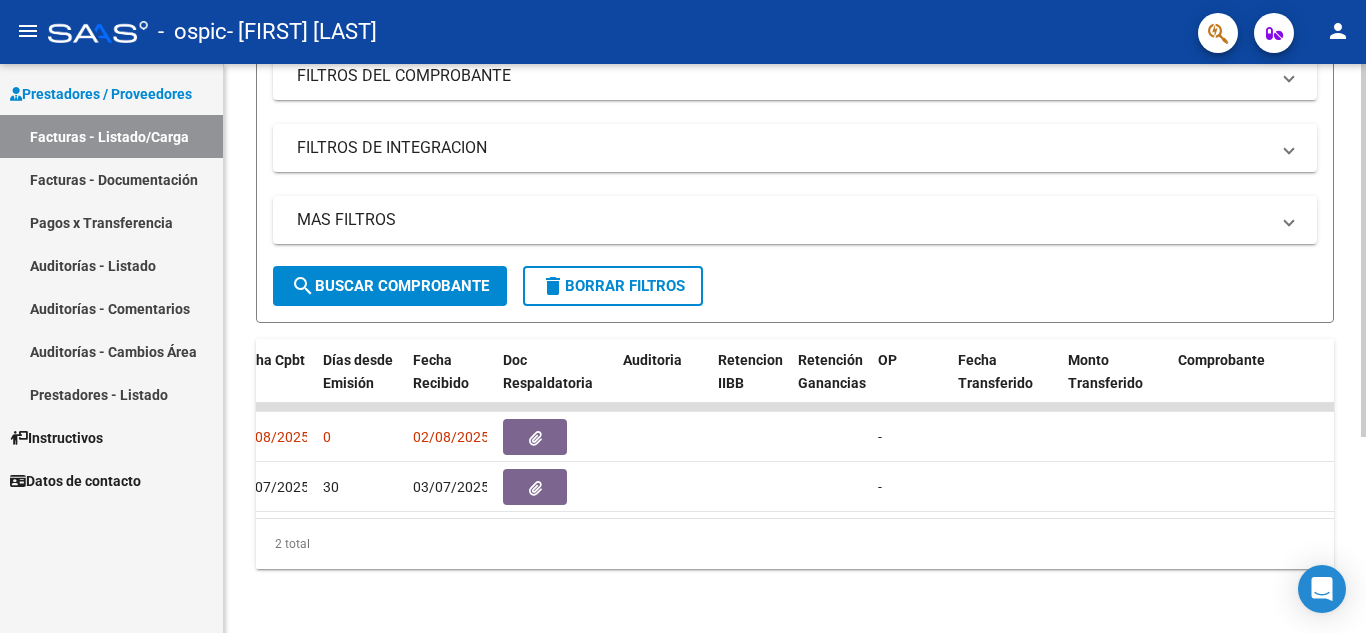 scroll, scrollTop: 0, scrollLeft: 0, axis: both 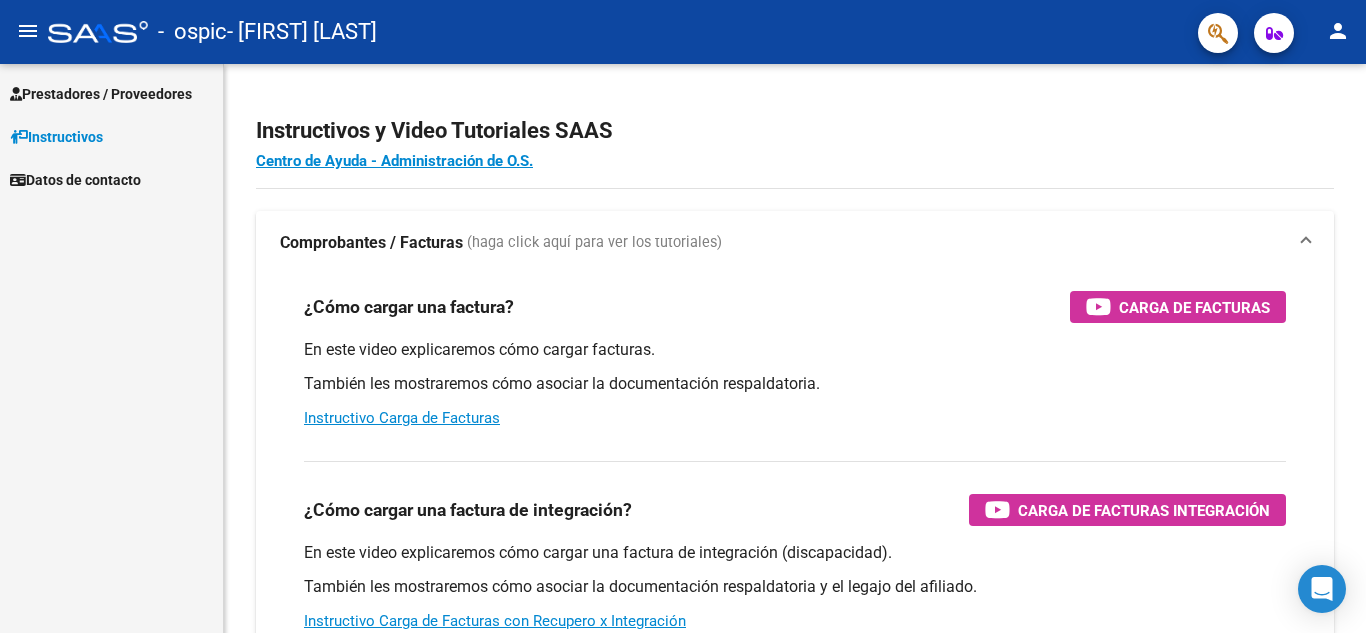 click on "Prestadores / Proveedores" at bounding box center [101, 94] 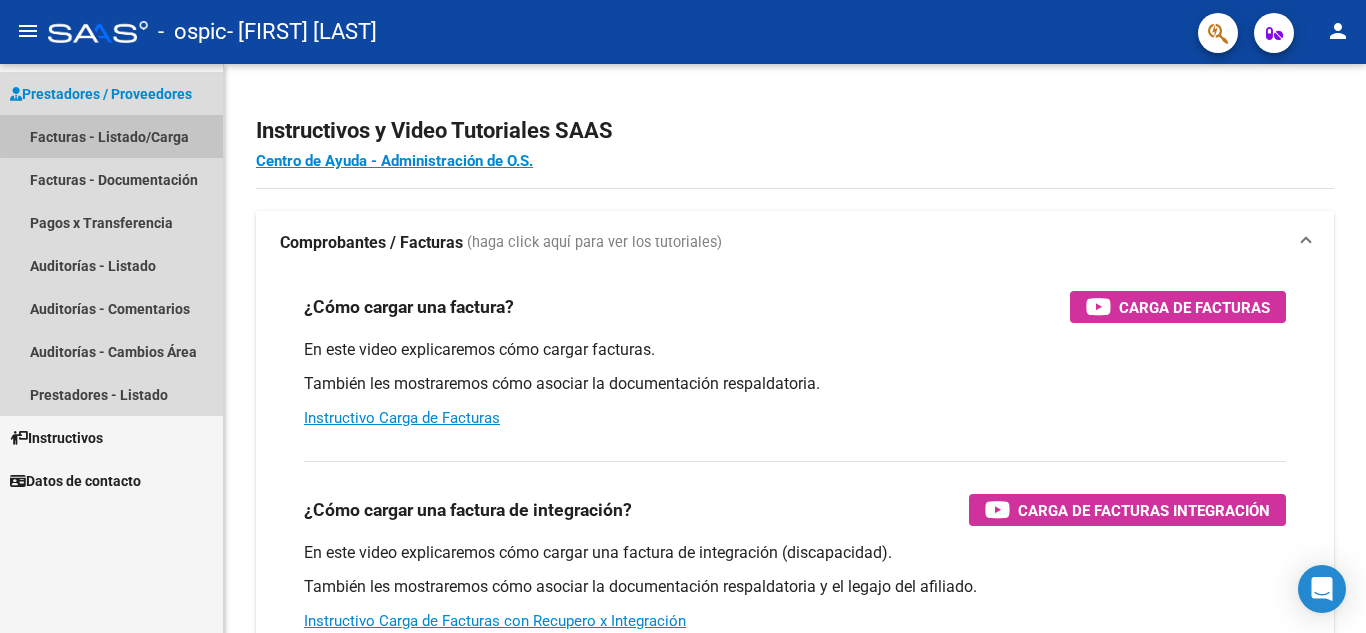 click on "Facturas - Listado/Carga" at bounding box center (111, 136) 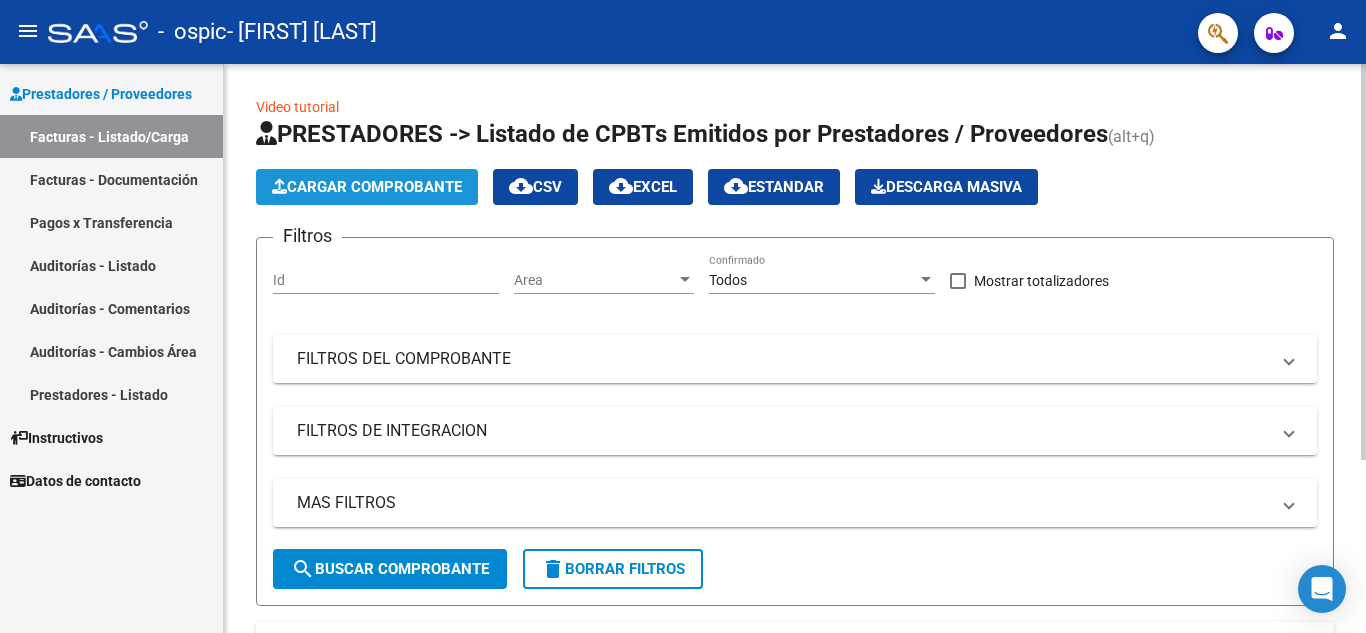 click on "Cargar Comprobante" 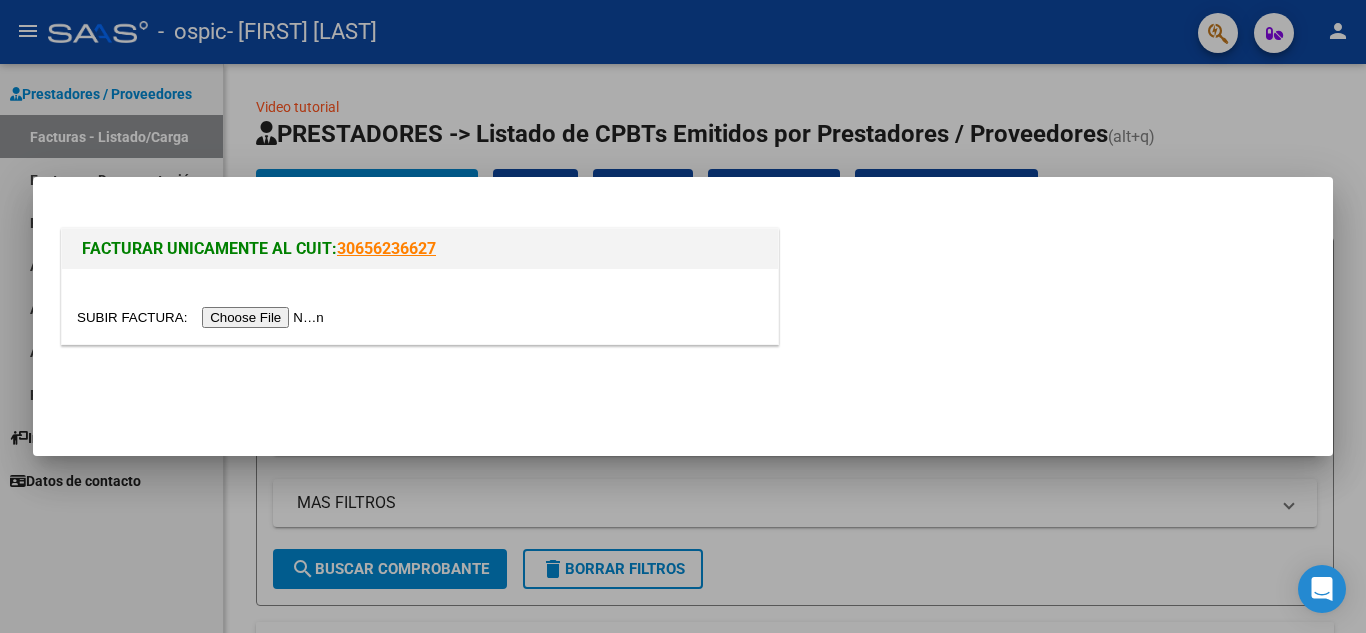 click at bounding box center [203, 317] 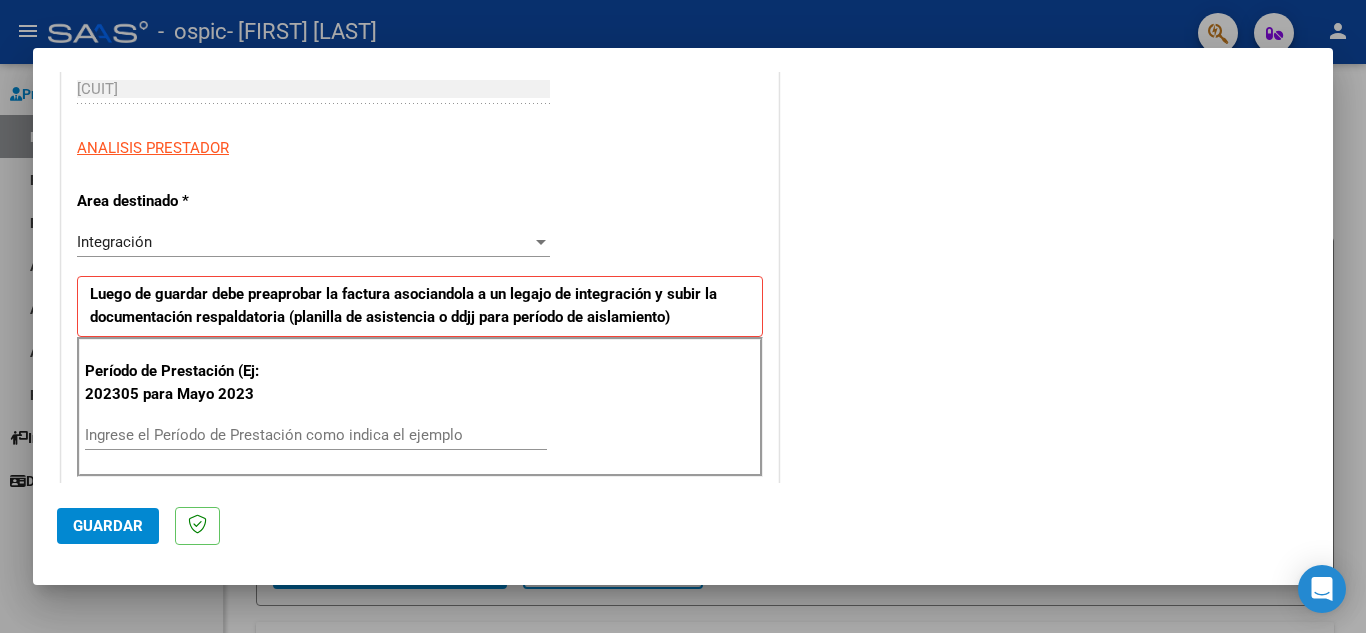 scroll, scrollTop: 477, scrollLeft: 0, axis: vertical 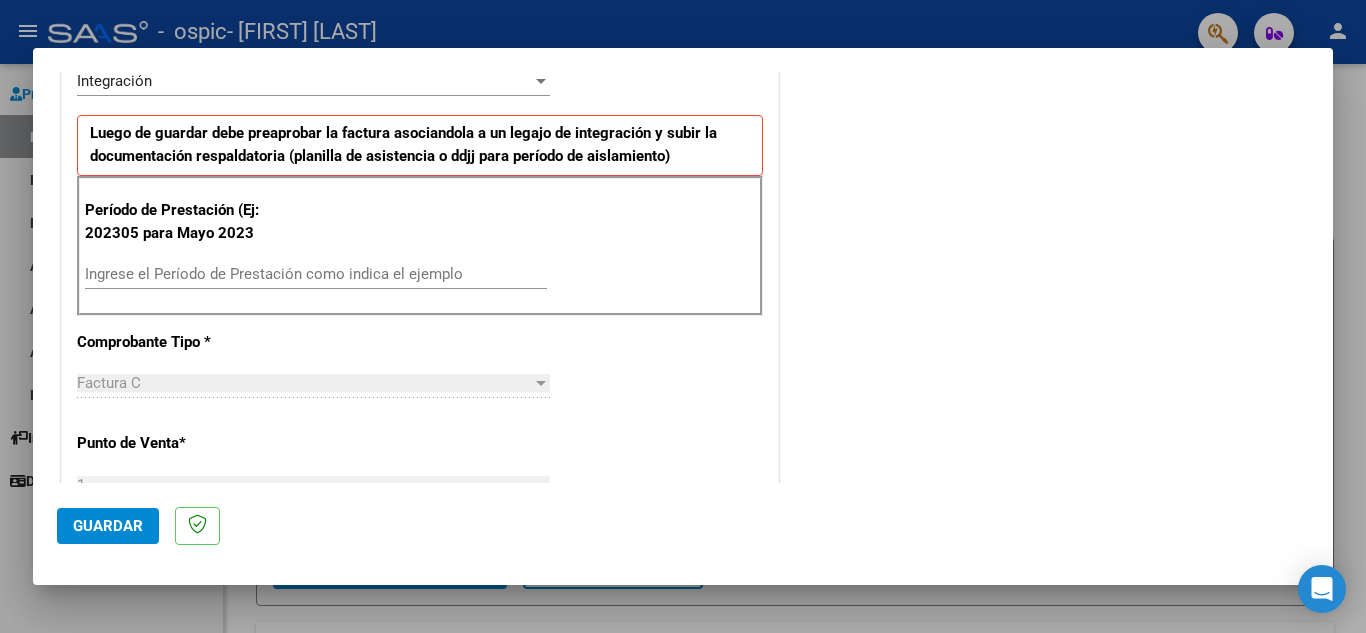 click on "Ingrese el Período de Prestación como indica el ejemplo" at bounding box center (316, 274) 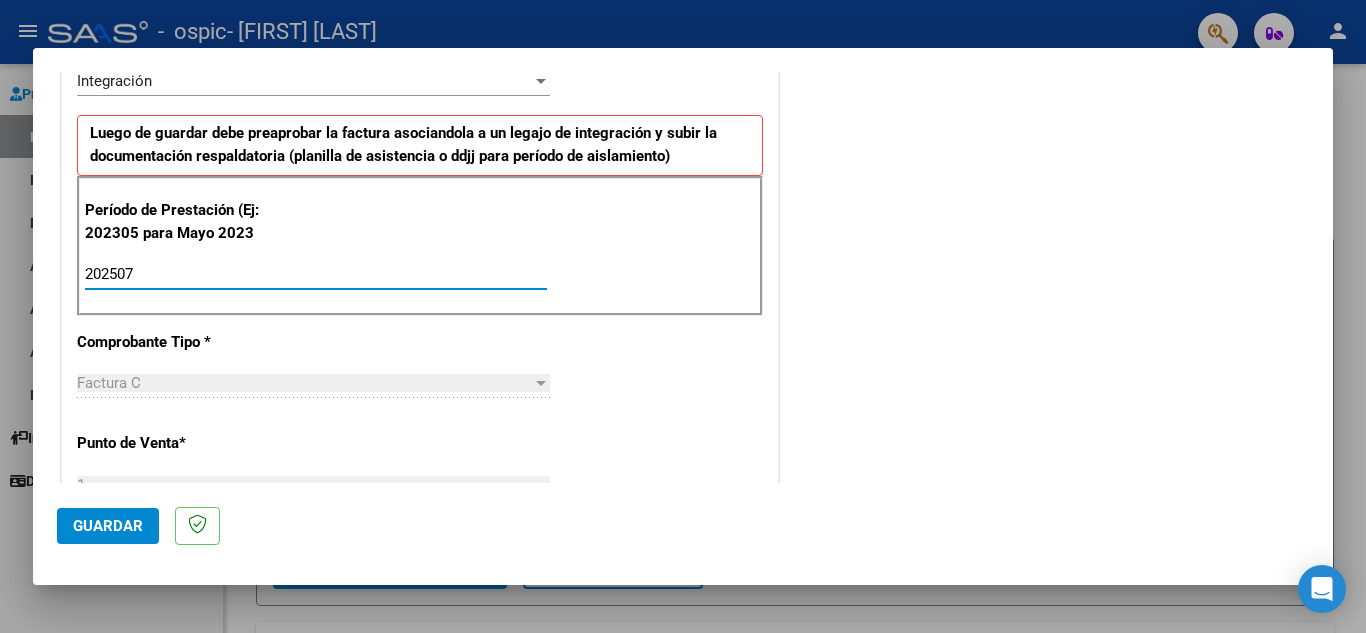 type on "202507" 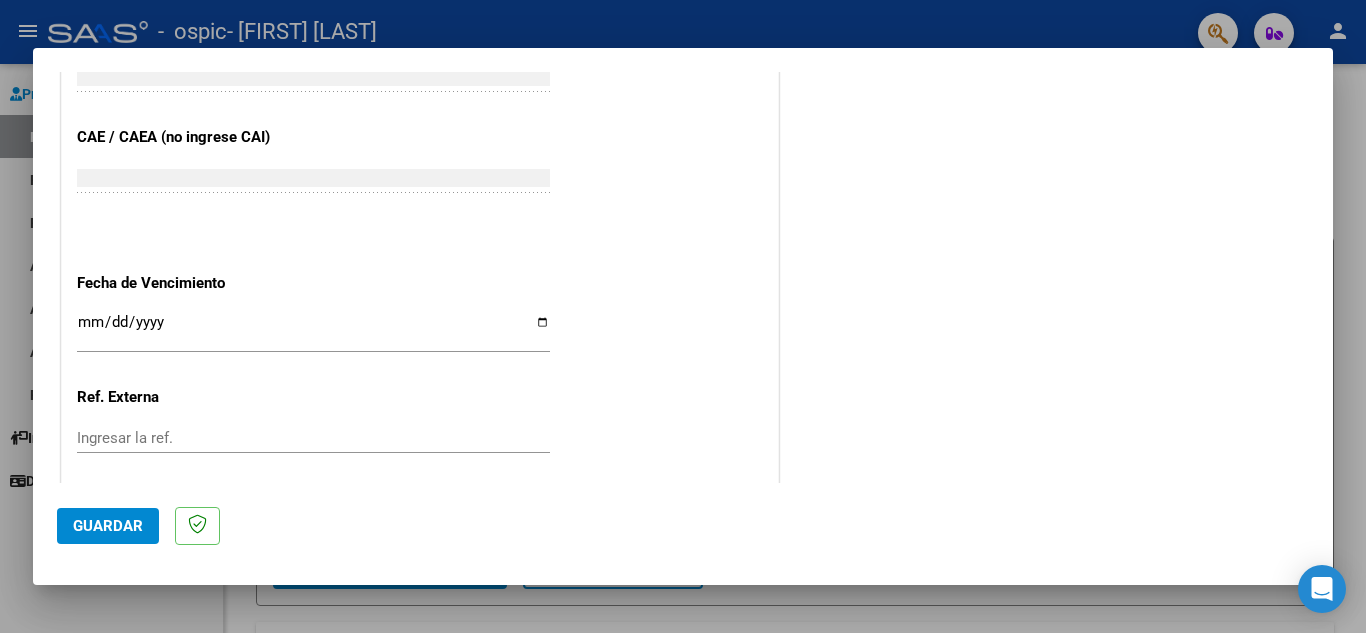 scroll, scrollTop: 1228, scrollLeft: 0, axis: vertical 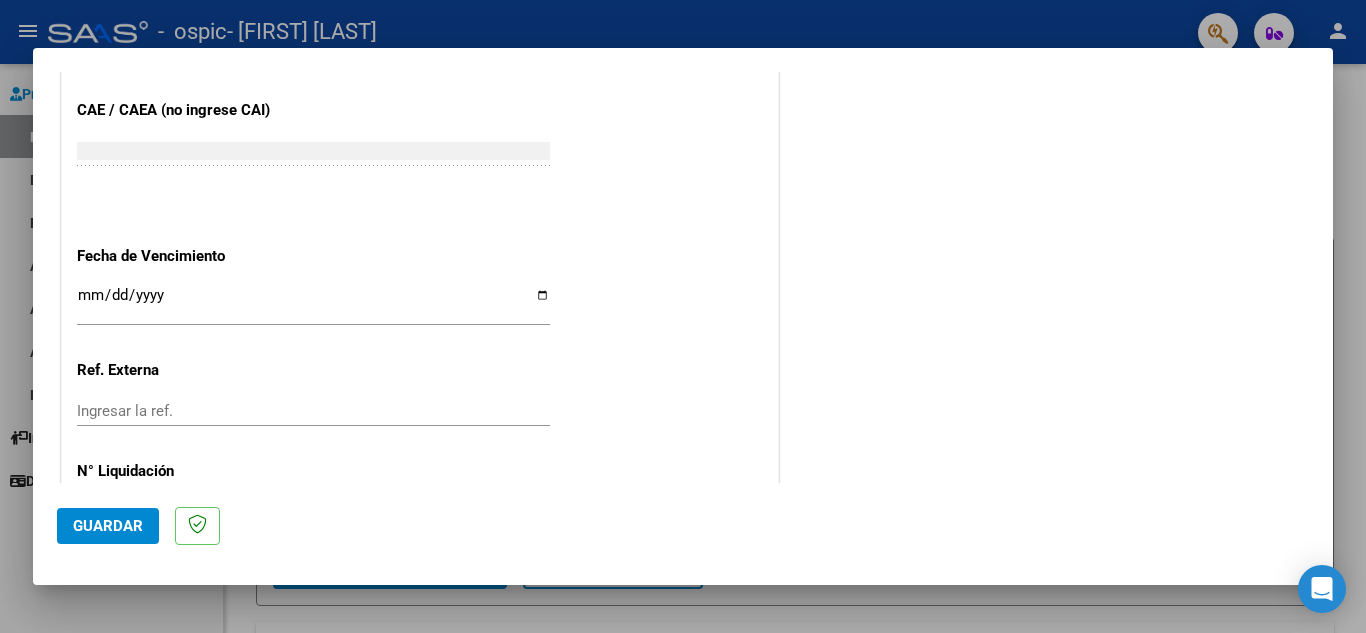 click on "Guardar" 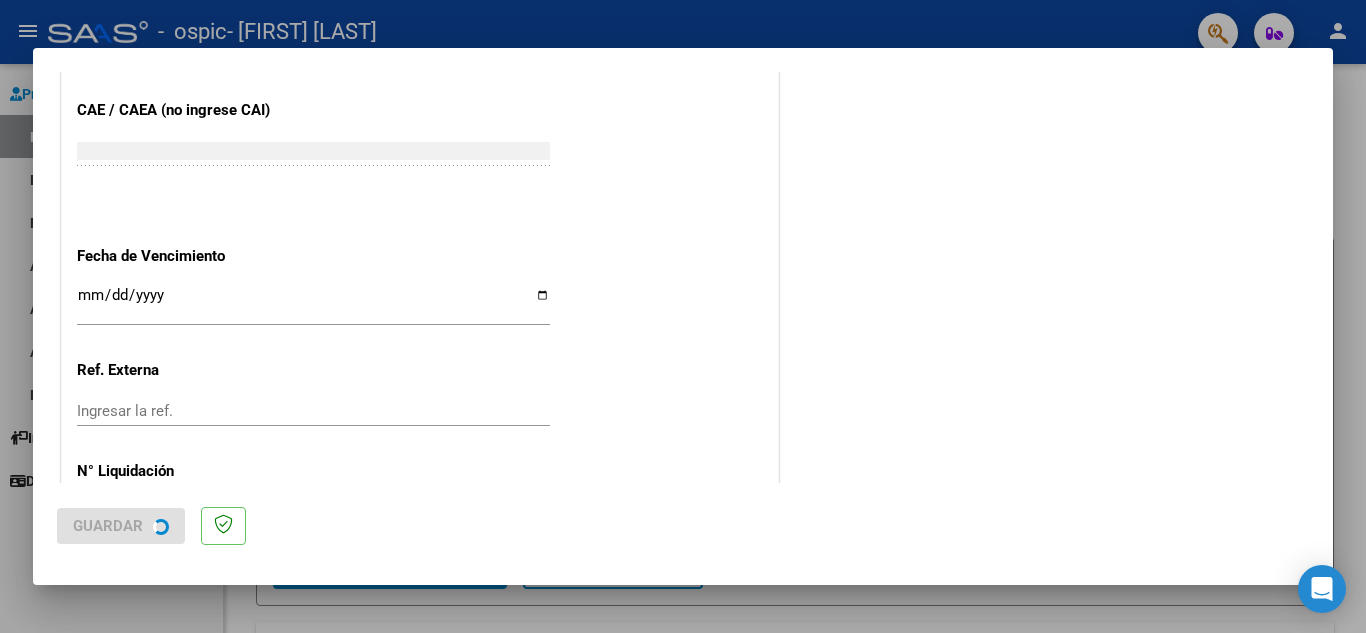 scroll, scrollTop: 0, scrollLeft: 0, axis: both 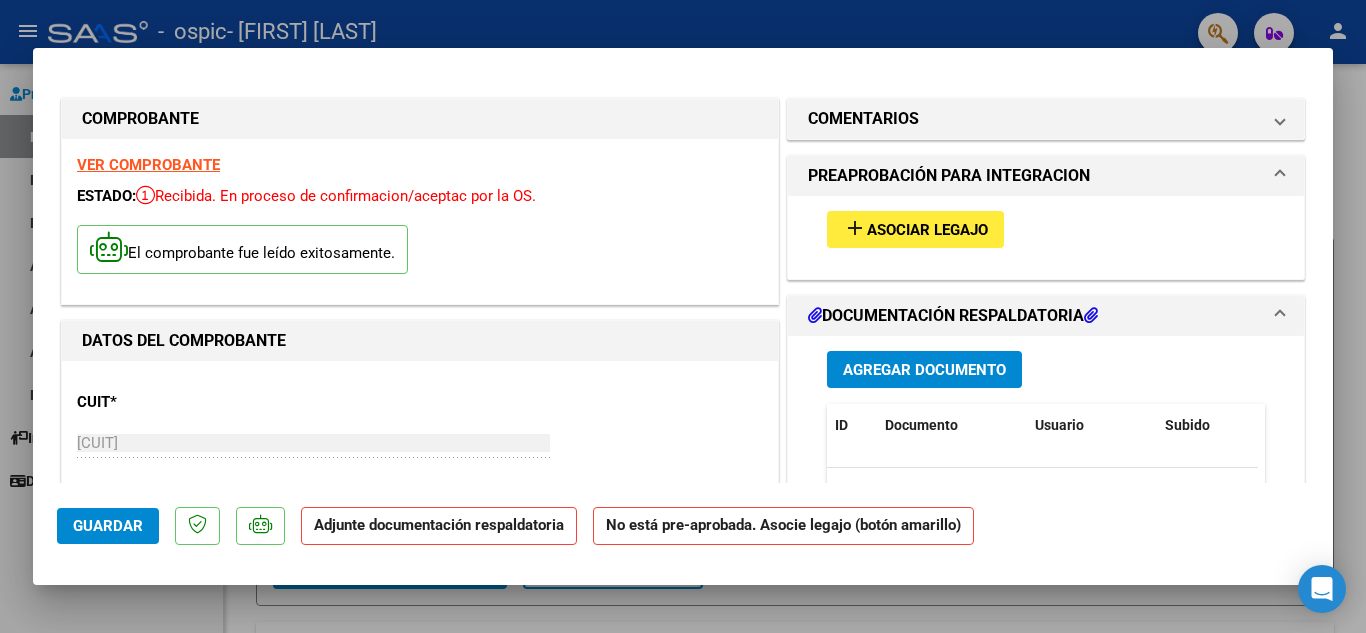 click on "Asociar Legajo" at bounding box center [927, 230] 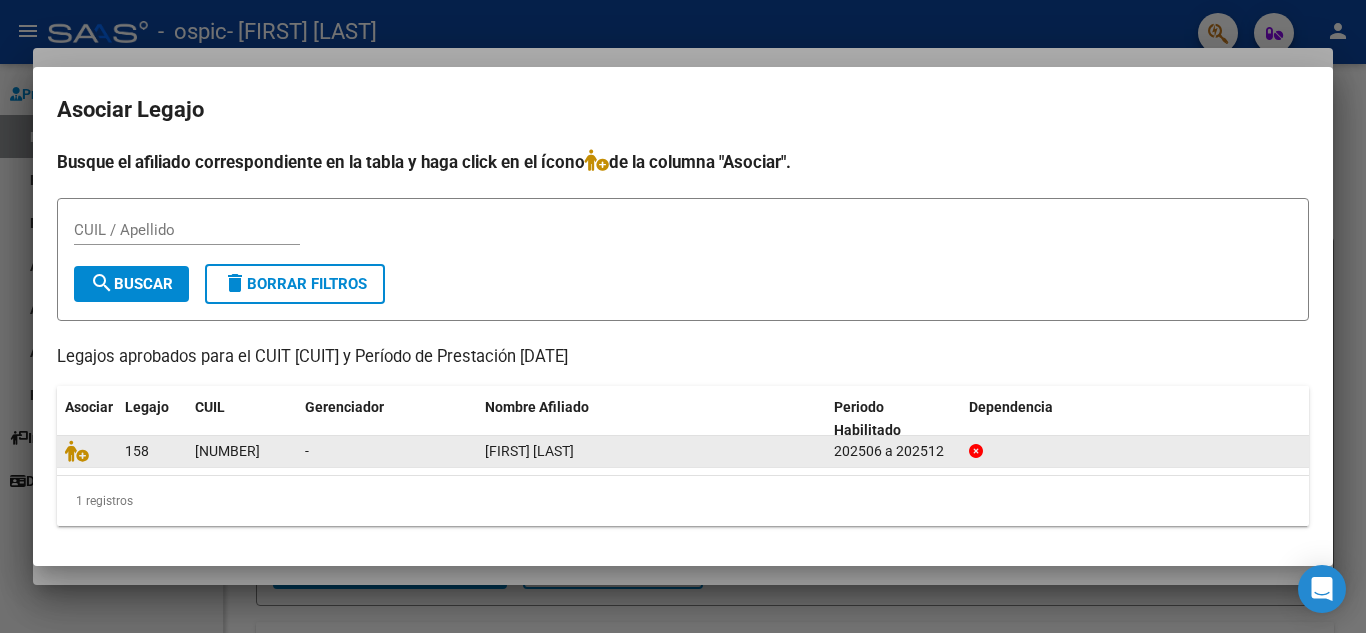 click on "-" 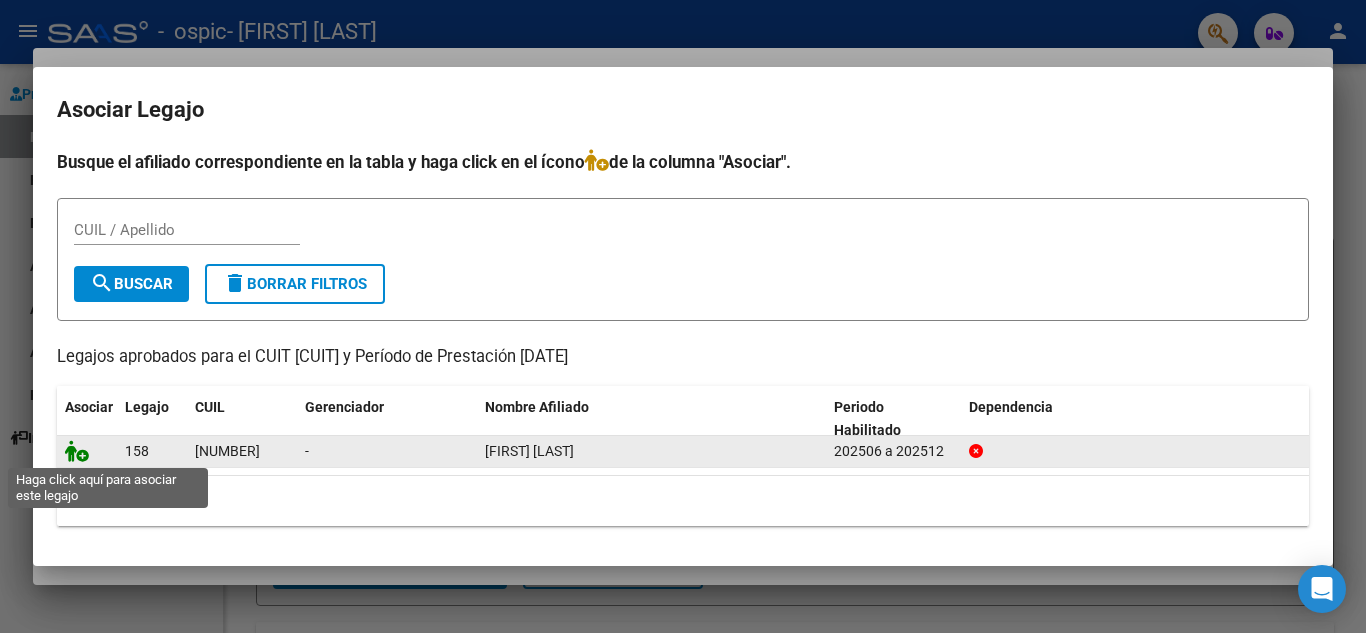 click 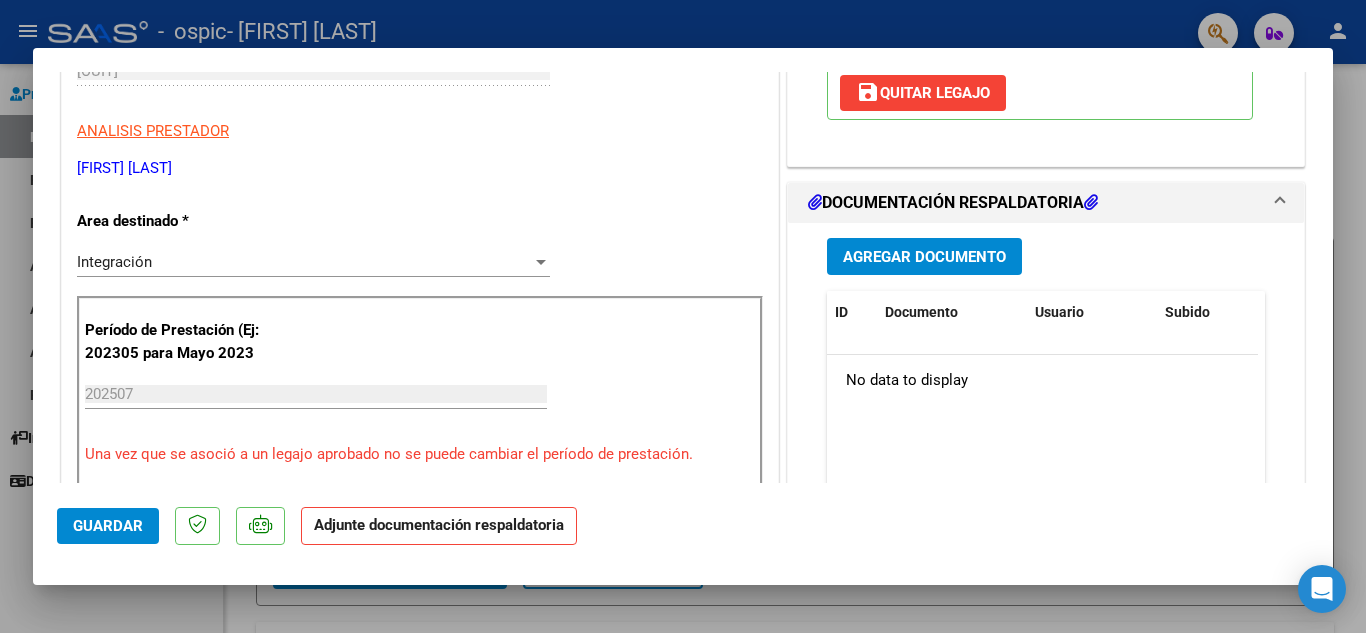 scroll, scrollTop: 377, scrollLeft: 0, axis: vertical 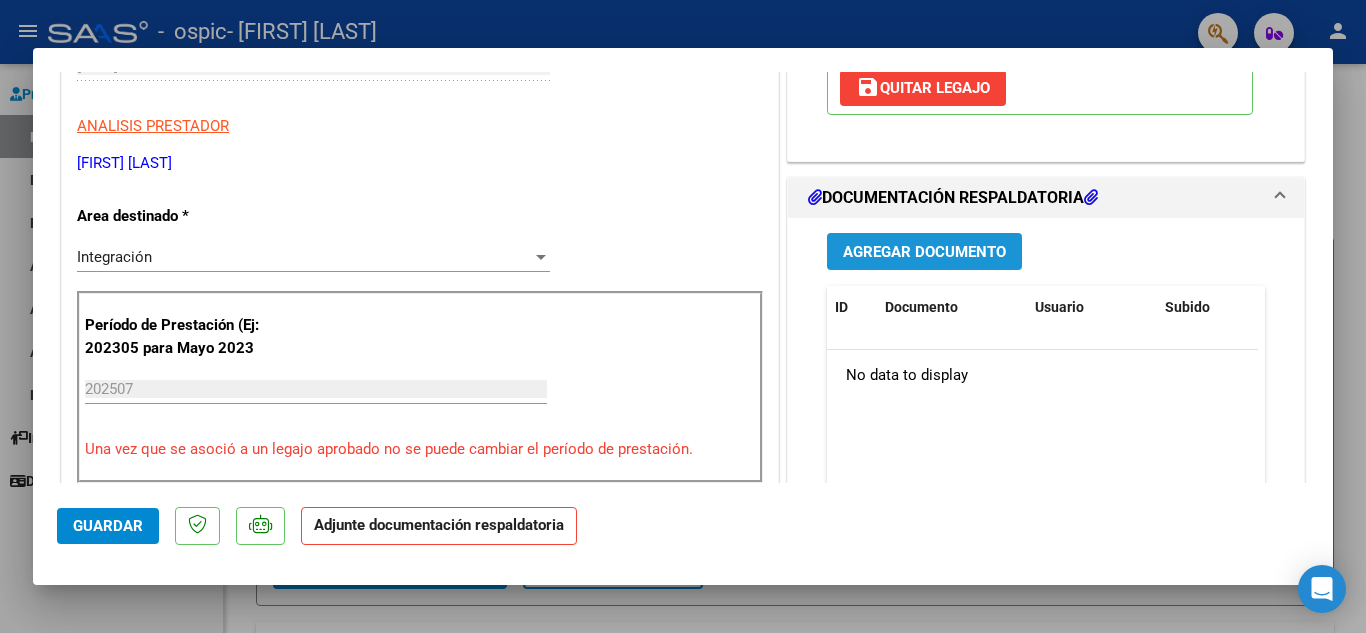 click on "Agregar Documento" at bounding box center (924, 252) 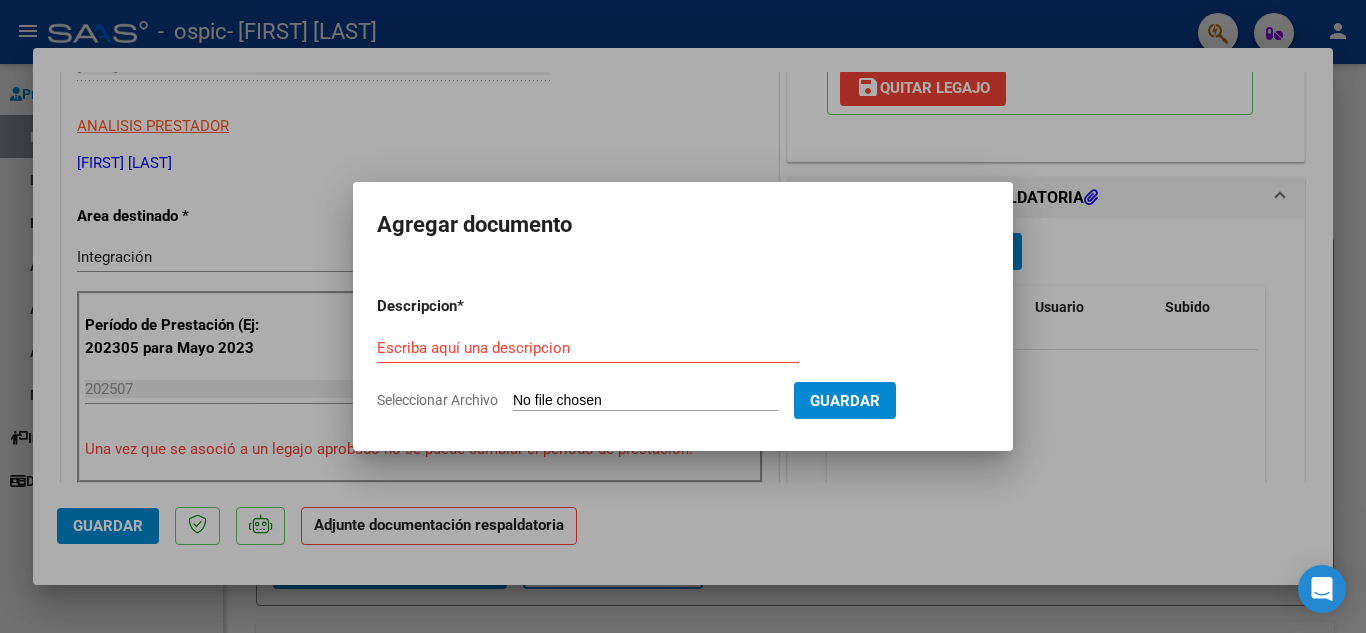 click on "Seleccionar Archivo" at bounding box center [645, 401] 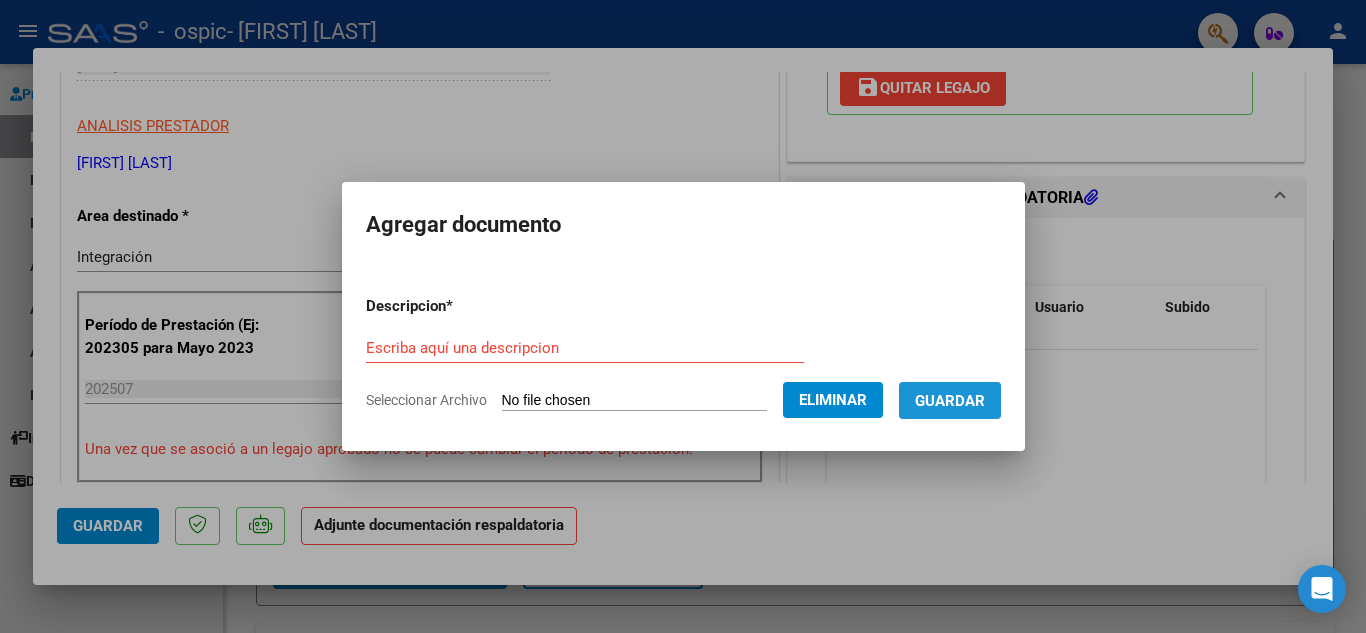 click on "Guardar" at bounding box center (950, 401) 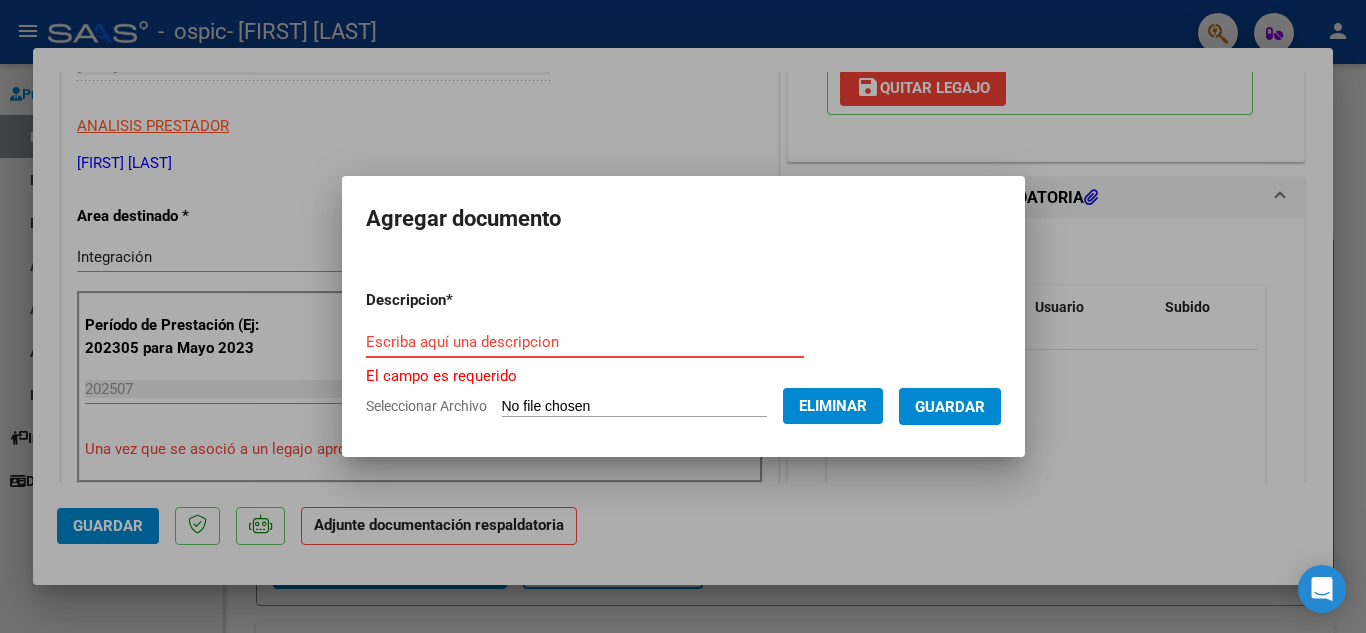 click on "Escriba aquí una descripcion" at bounding box center [585, 342] 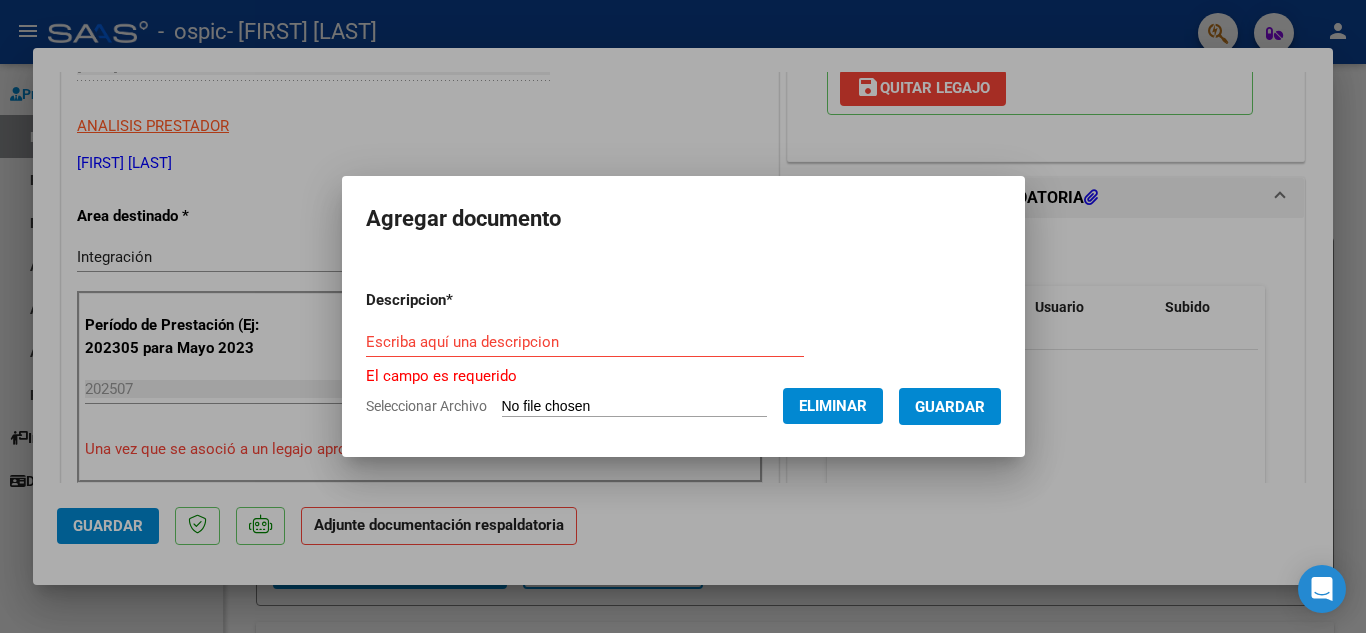 click on "Escriba aquí una descripcion" at bounding box center (585, 342) 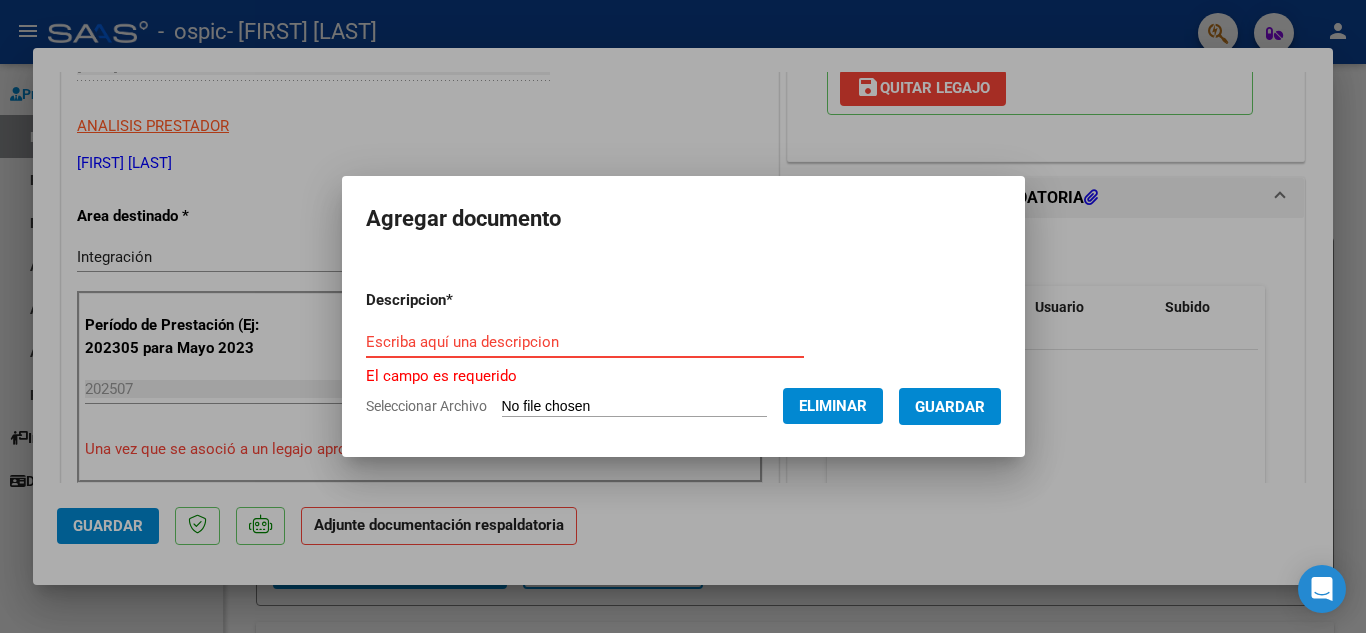 click on "Escriba aquí una descripcion" at bounding box center (585, 342) 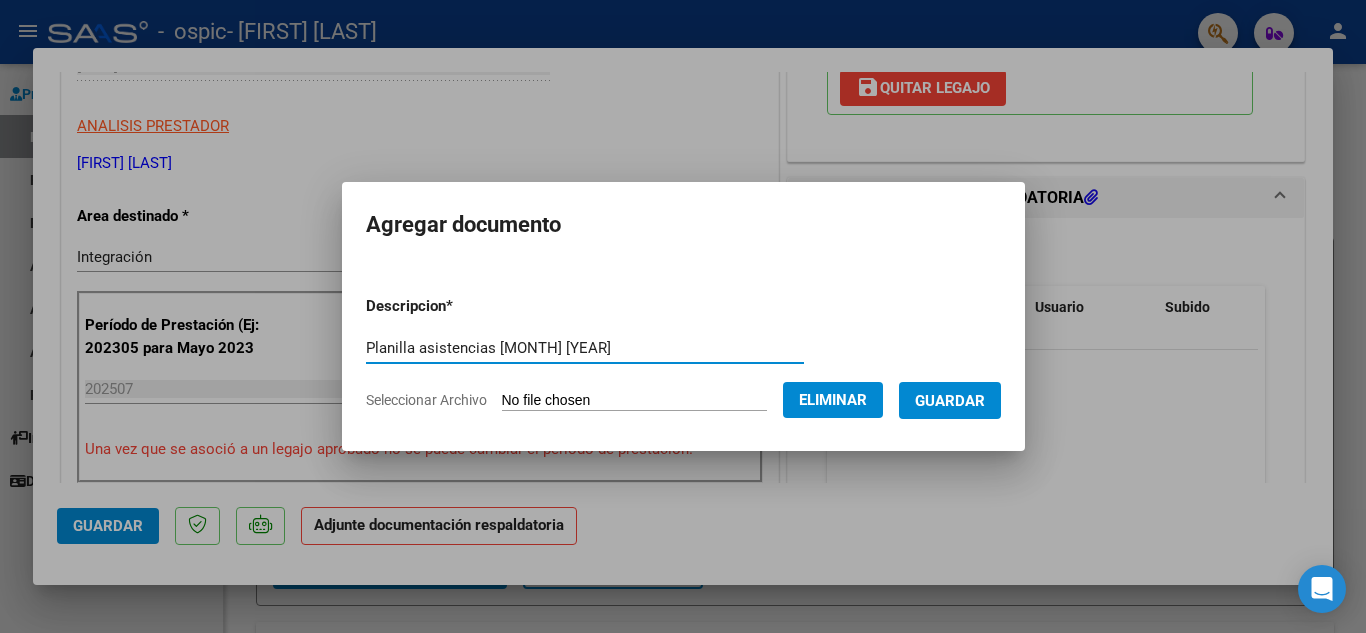 type on "Planilla asistencias Julio 2025" 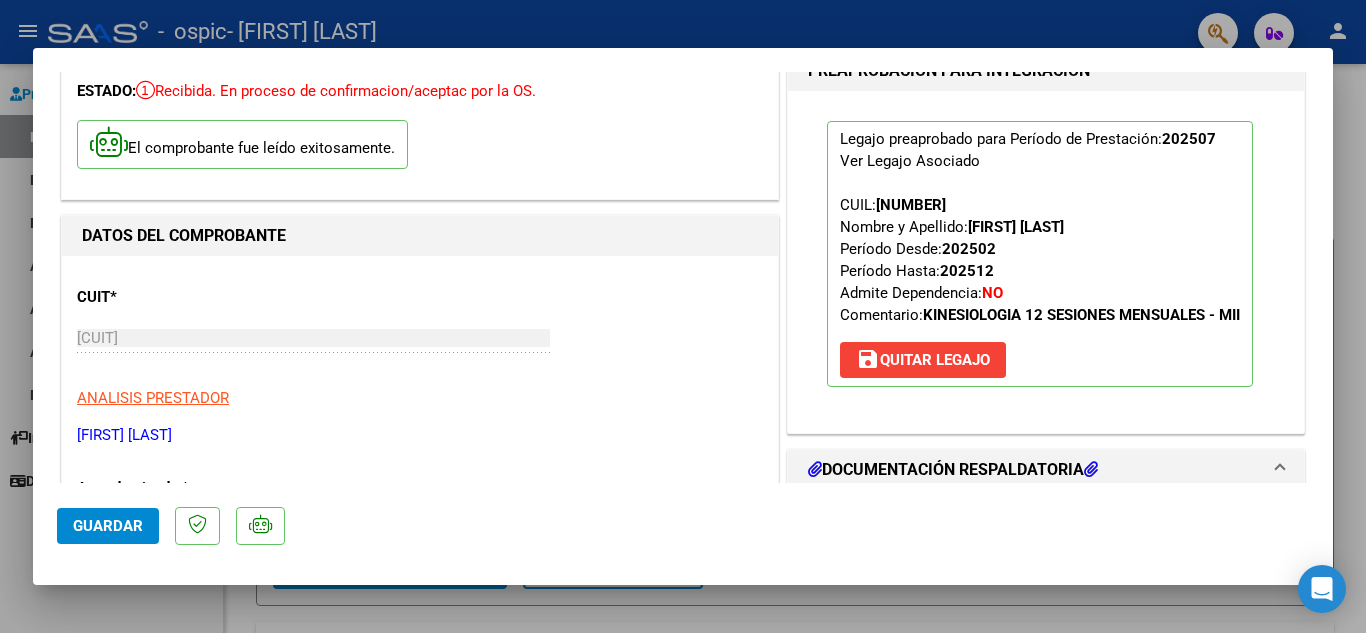 scroll, scrollTop: 86, scrollLeft: 0, axis: vertical 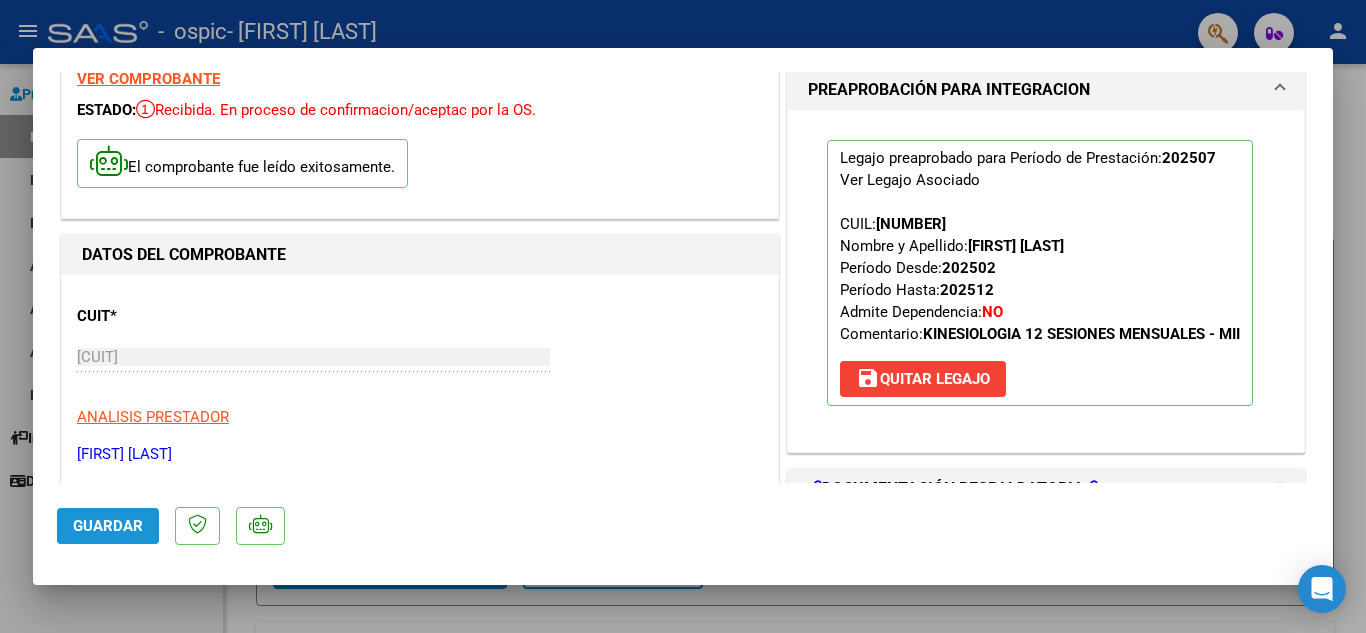click on "Guardar" 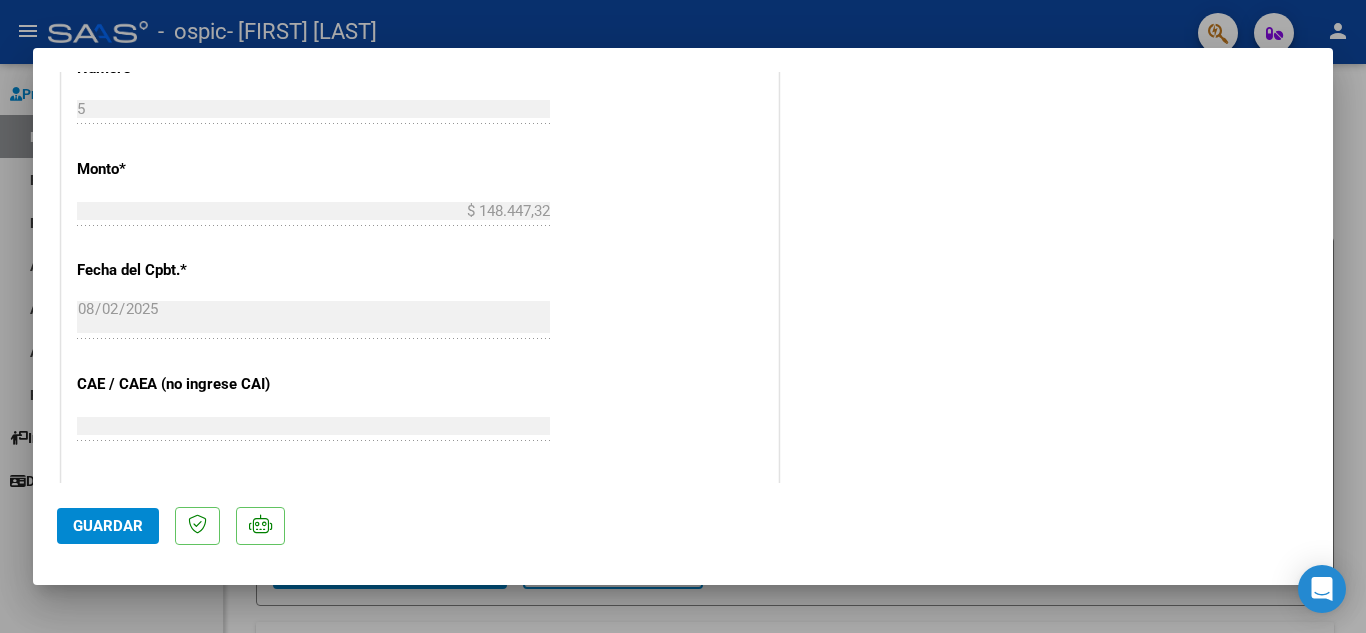 scroll, scrollTop: 1379, scrollLeft: 0, axis: vertical 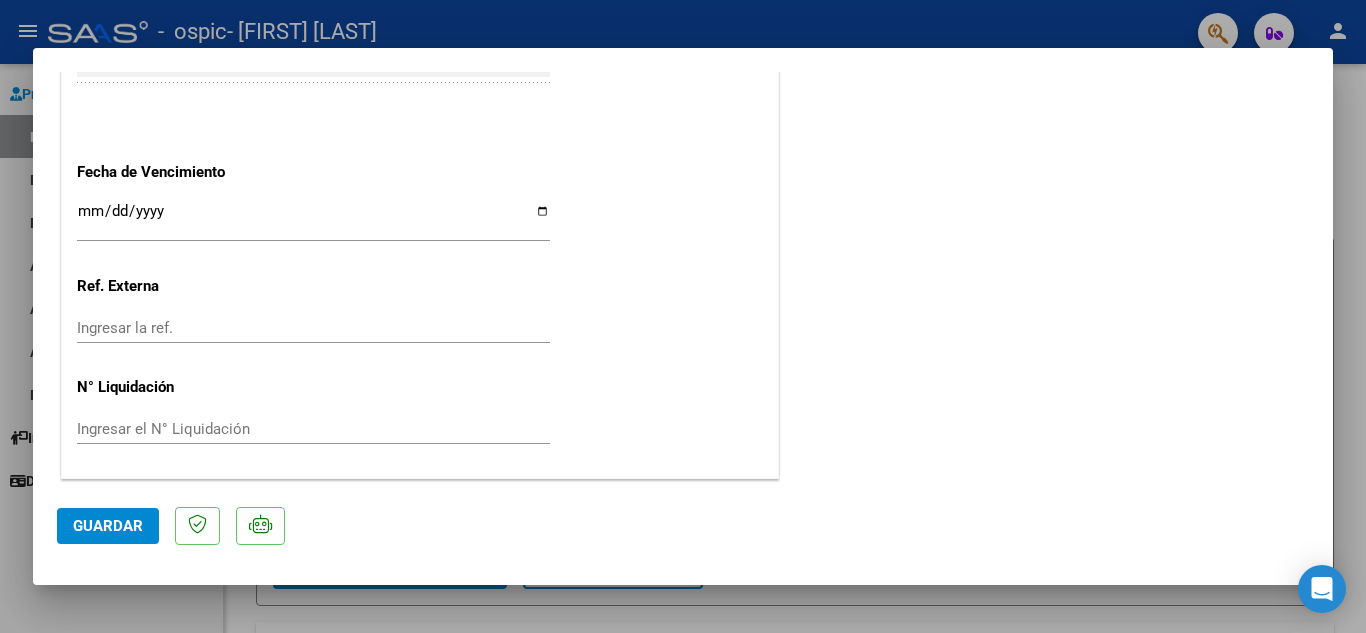 click on "Guardar" 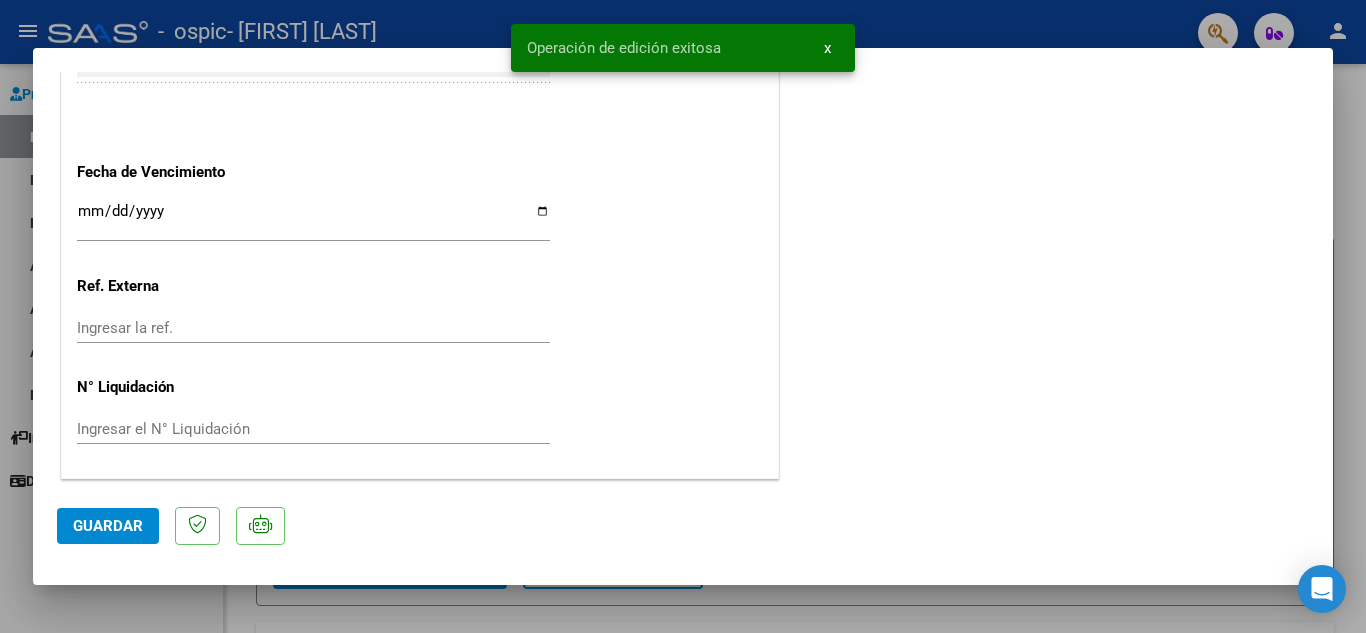 click on "x" at bounding box center (827, 48) 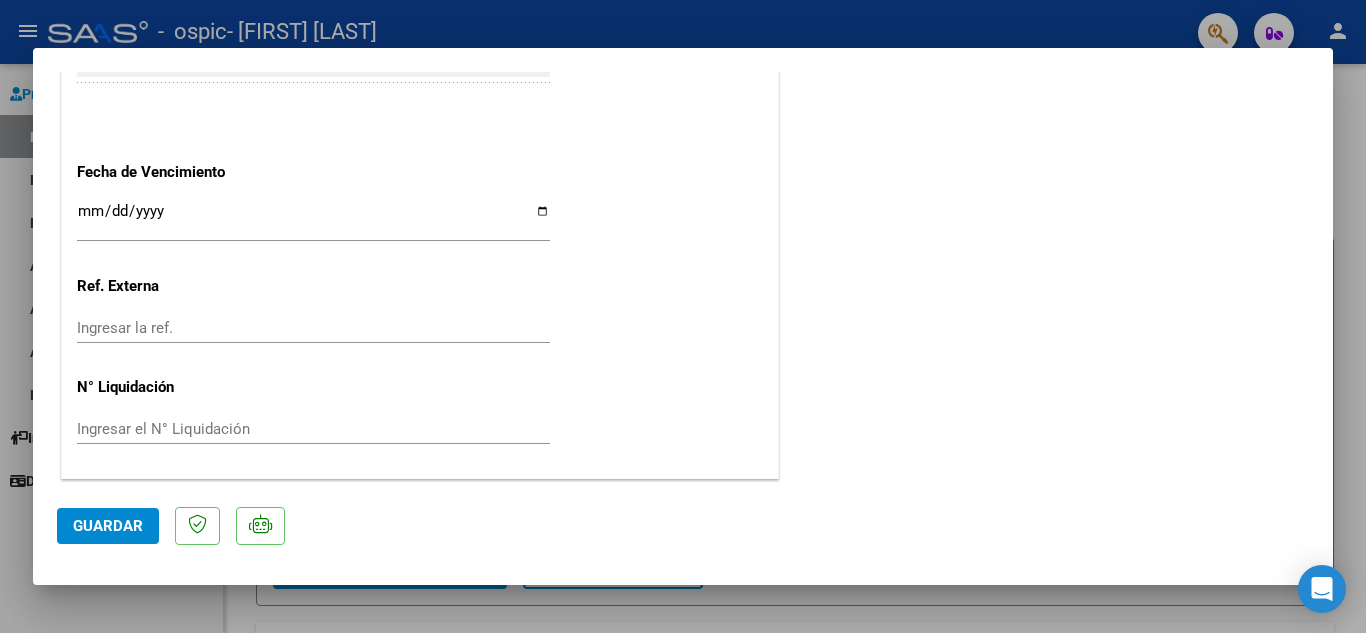 click at bounding box center [683, 316] 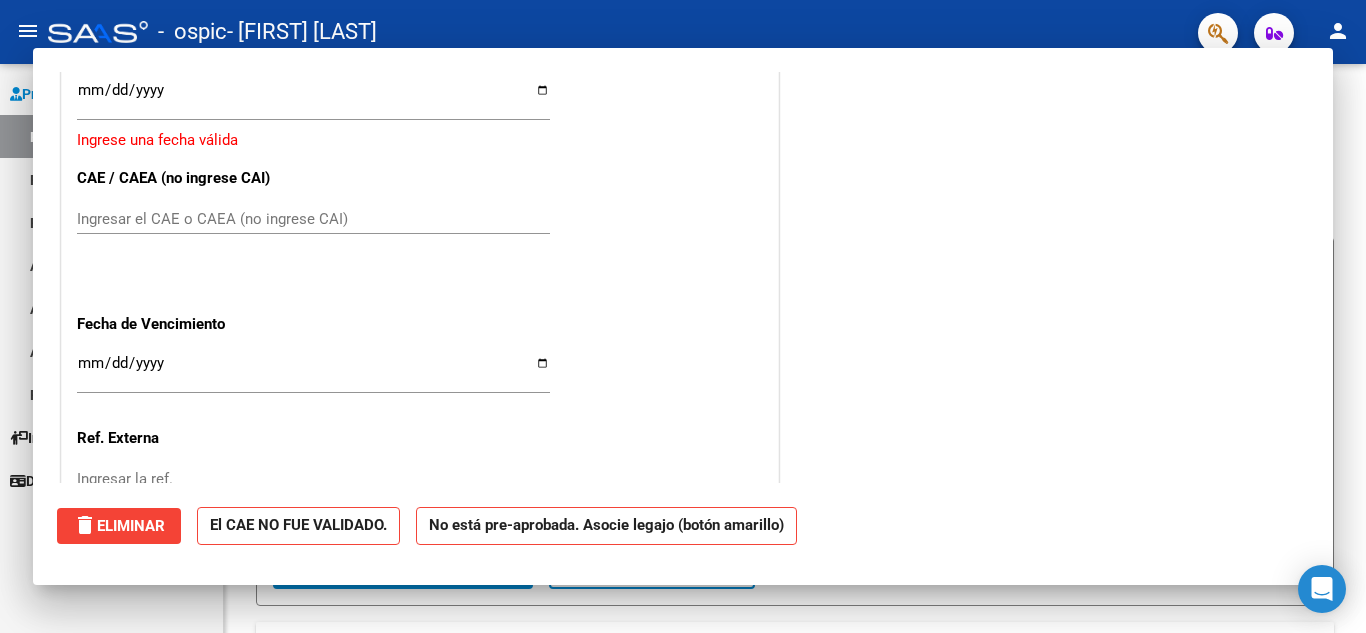 scroll, scrollTop: 1531, scrollLeft: 0, axis: vertical 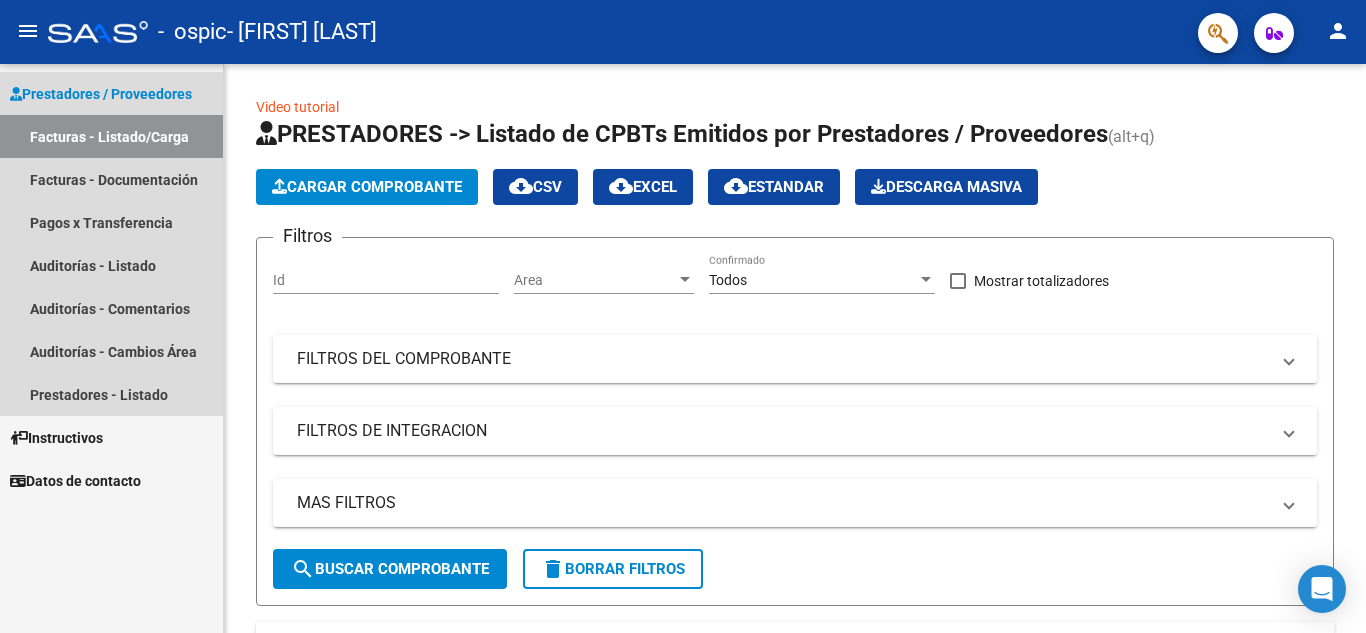 click on "Facturas - Listado/Carga" at bounding box center [111, 136] 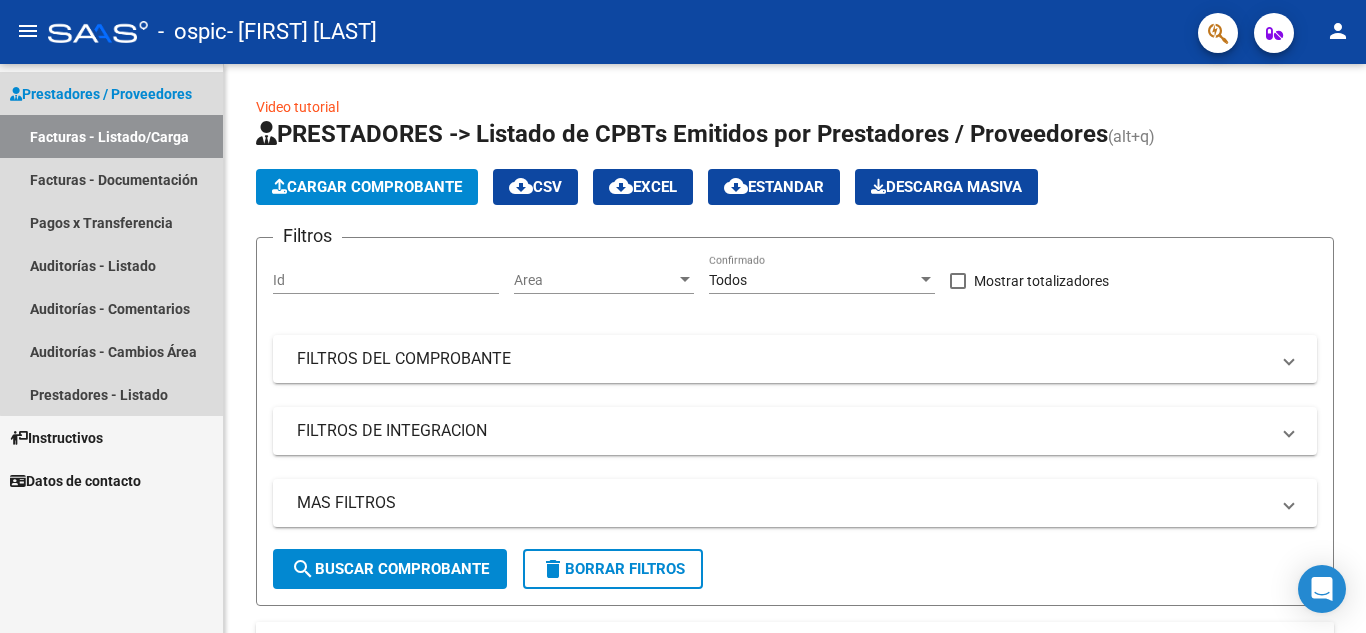 click on "Prestadores / Proveedores" at bounding box center (101, 94) 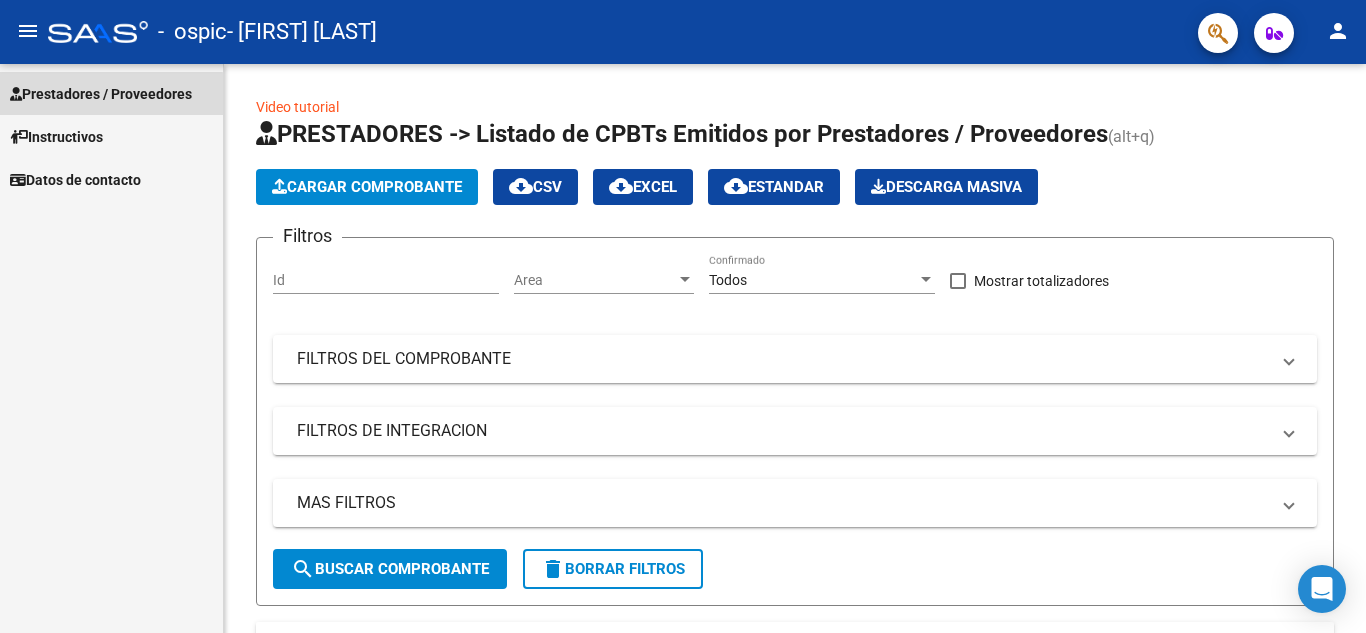 click on "Prestadores / Proveedores" at bounding box center (101, 94) 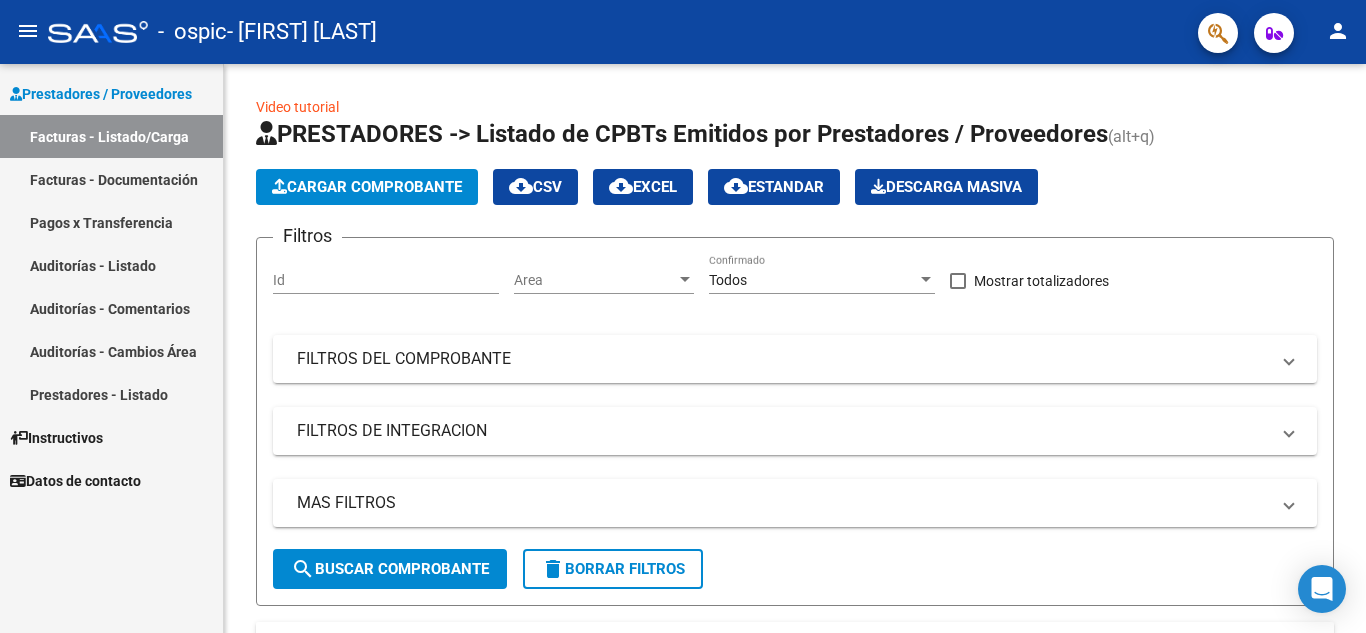 click on "Facturas - Listado/Carga" at bounding box center (111, 136) 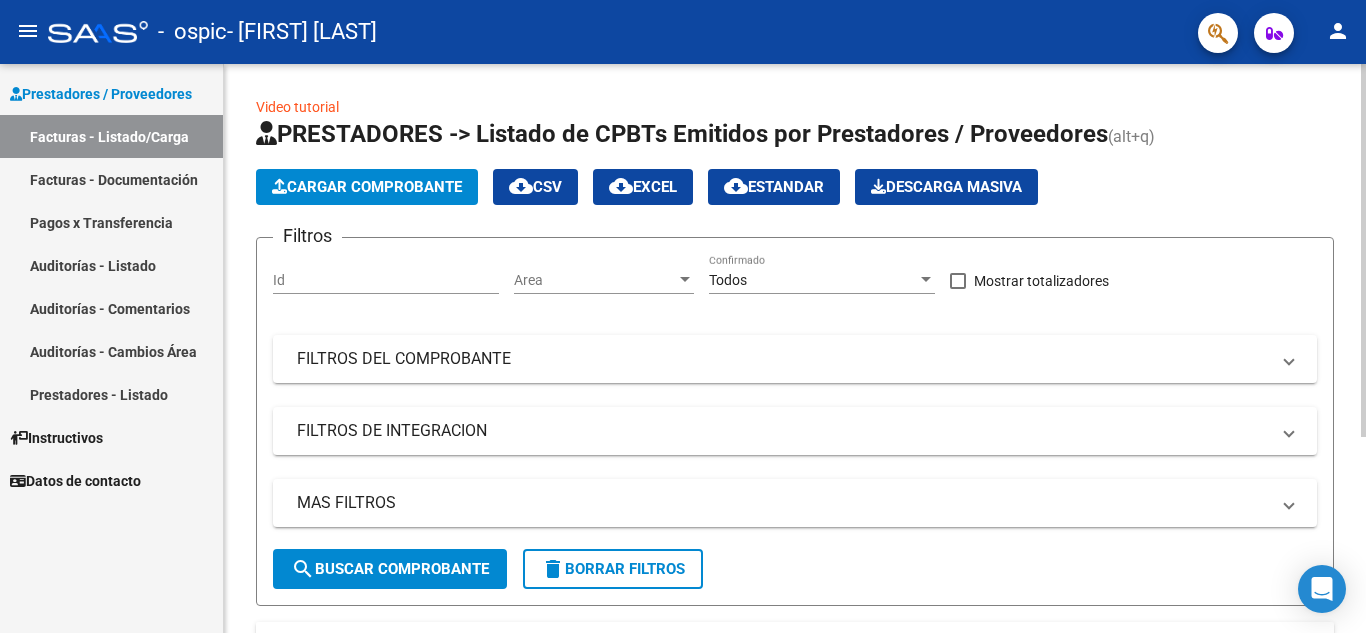 scroll, scrollTop: 299, scrollLeft: 0, axis: vertical 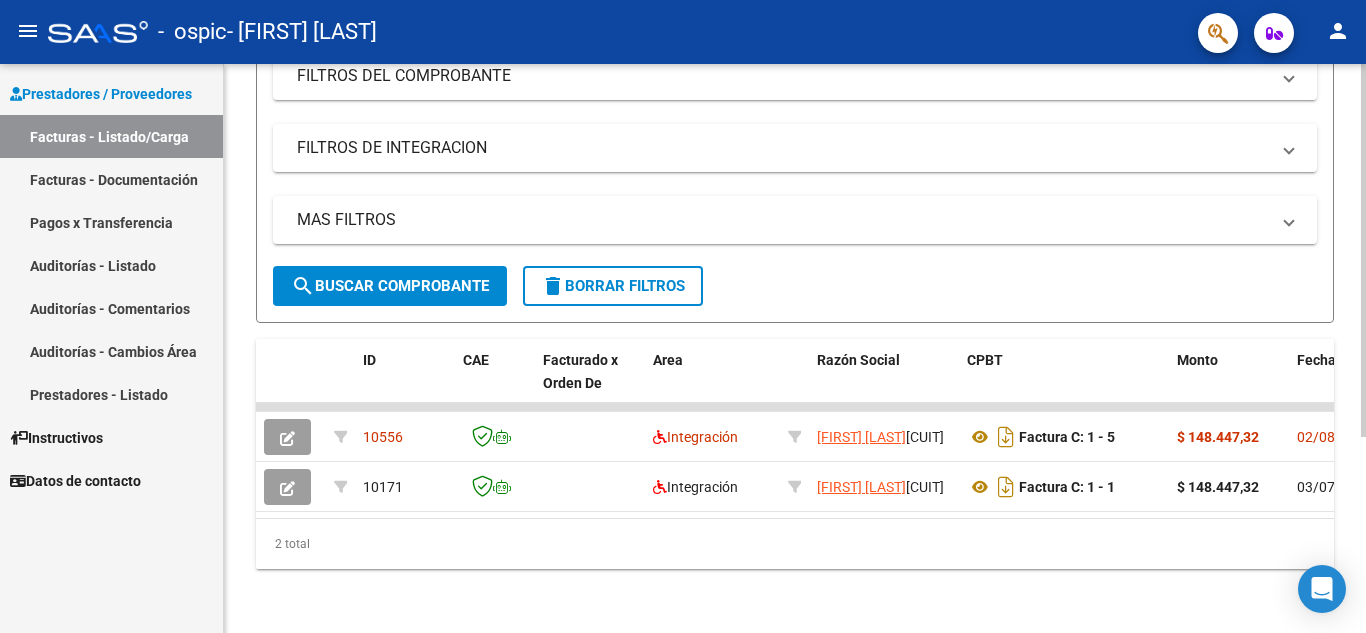click 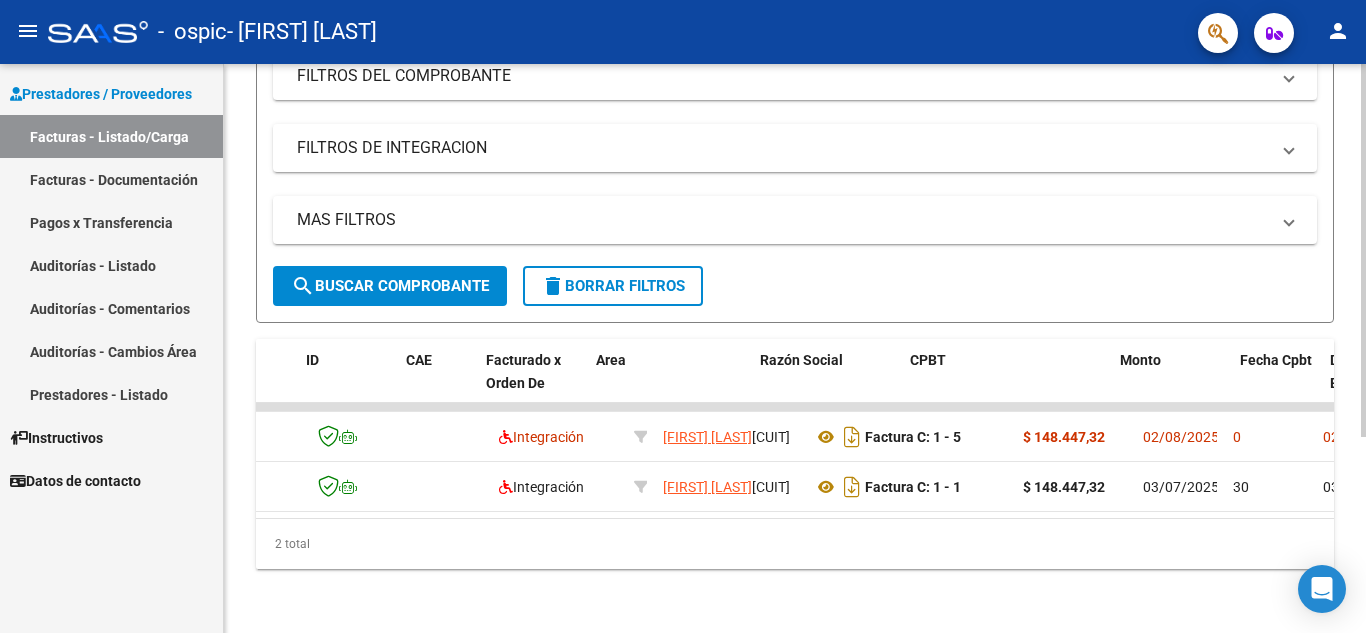 scroll, scrollTop: 0, scrollLeft: 0, axis: both 